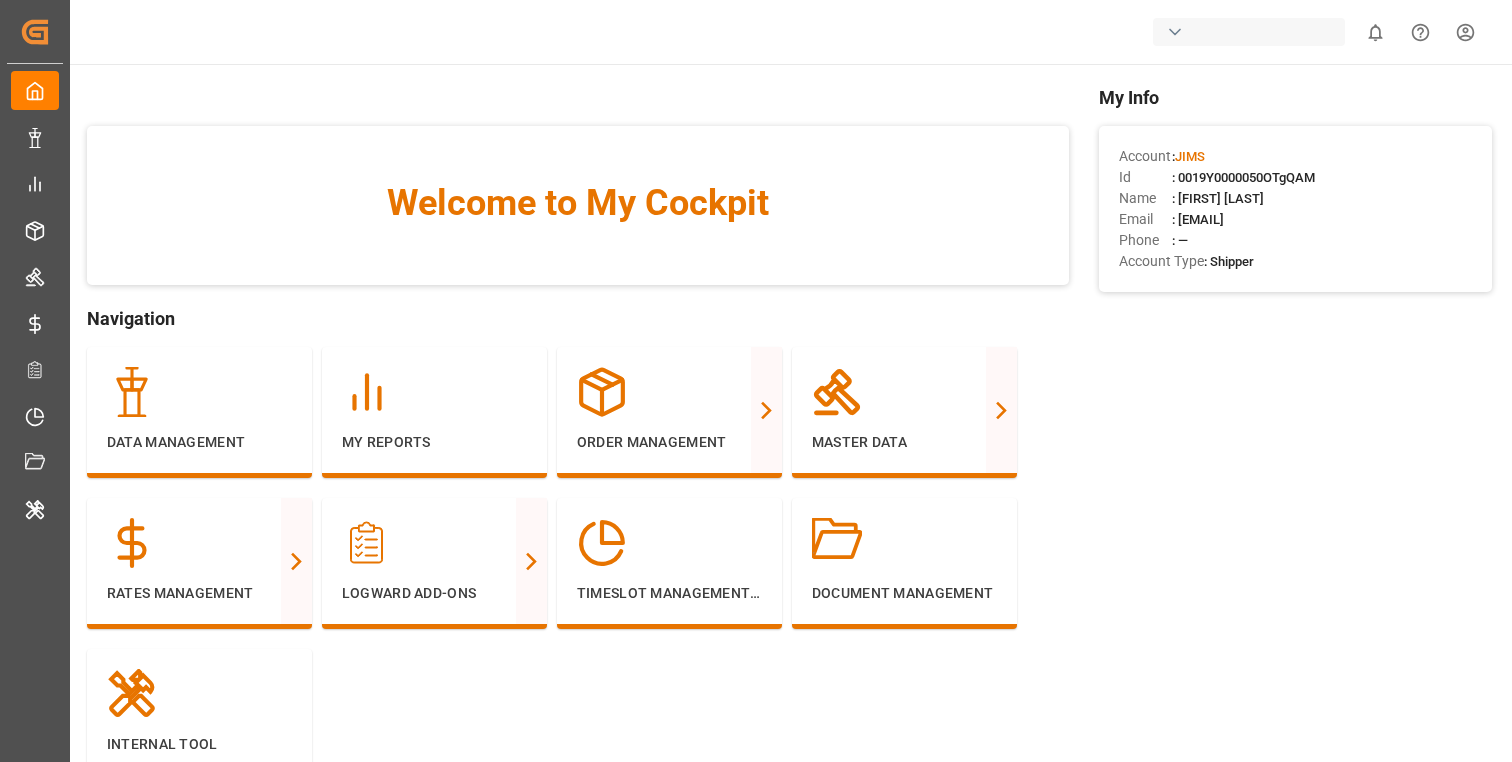 scroll, scrollTop: 0, scrollLeft: 0, axis: both 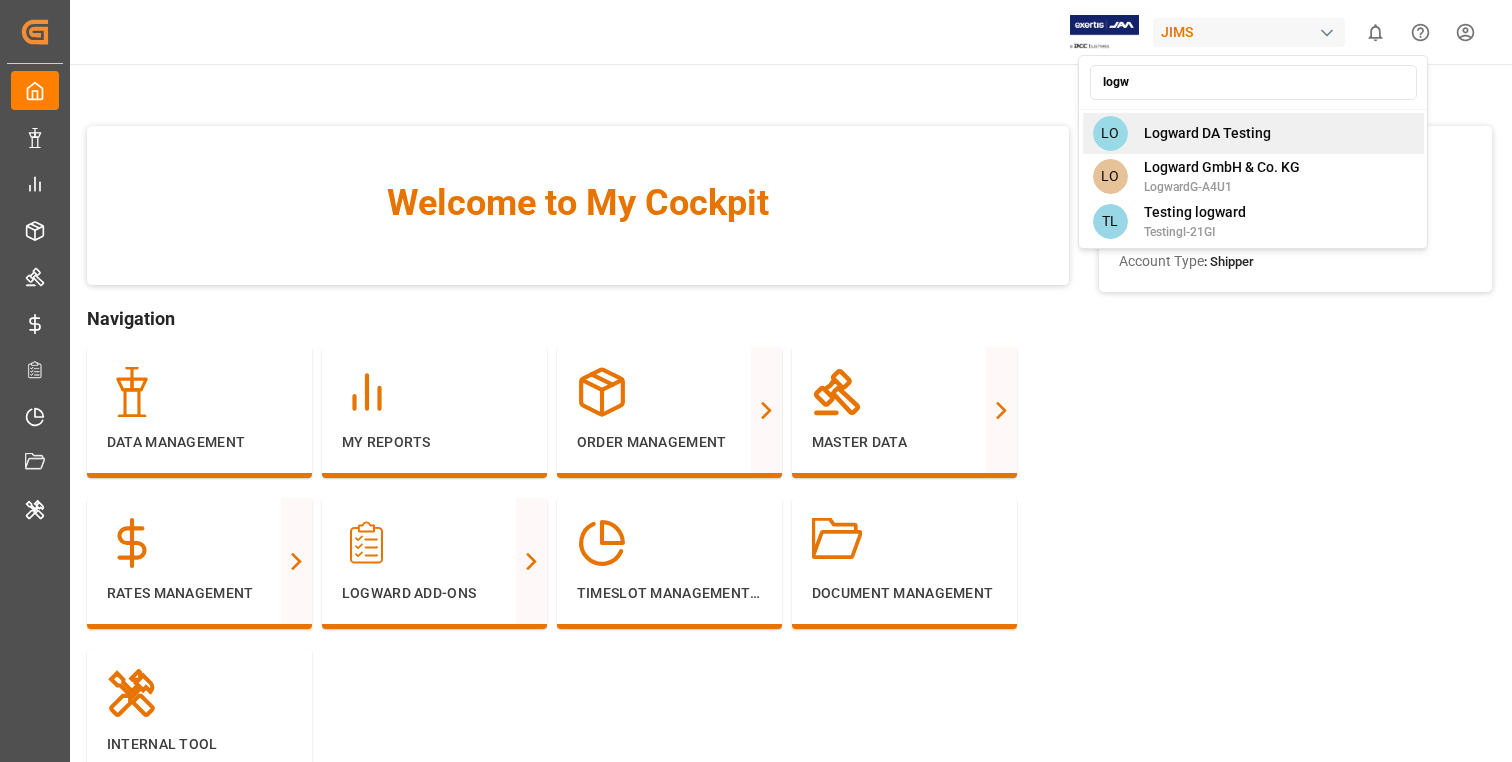 type on "logw" 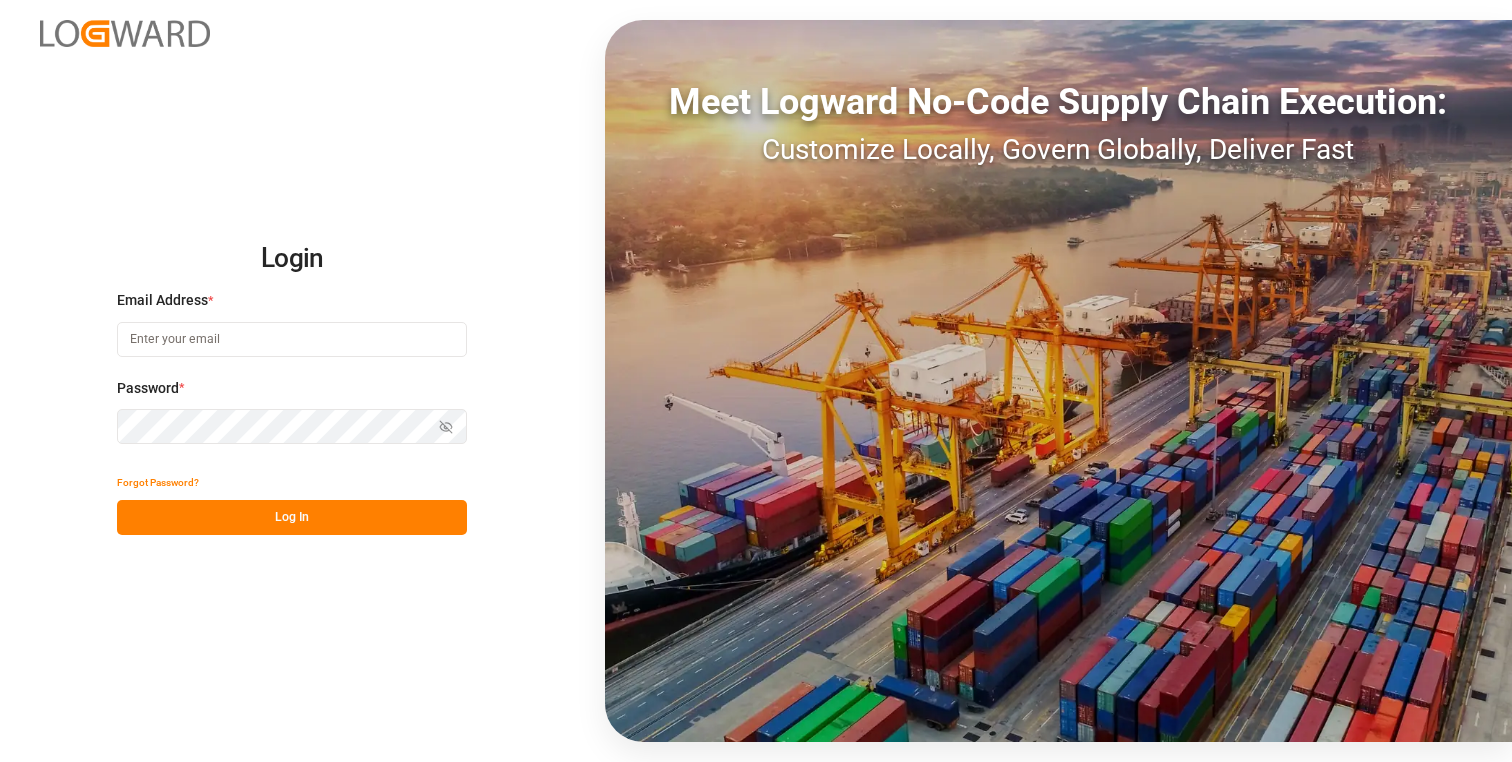 scroll, scrollTop: 0, scrollLeft: 0, axis: both 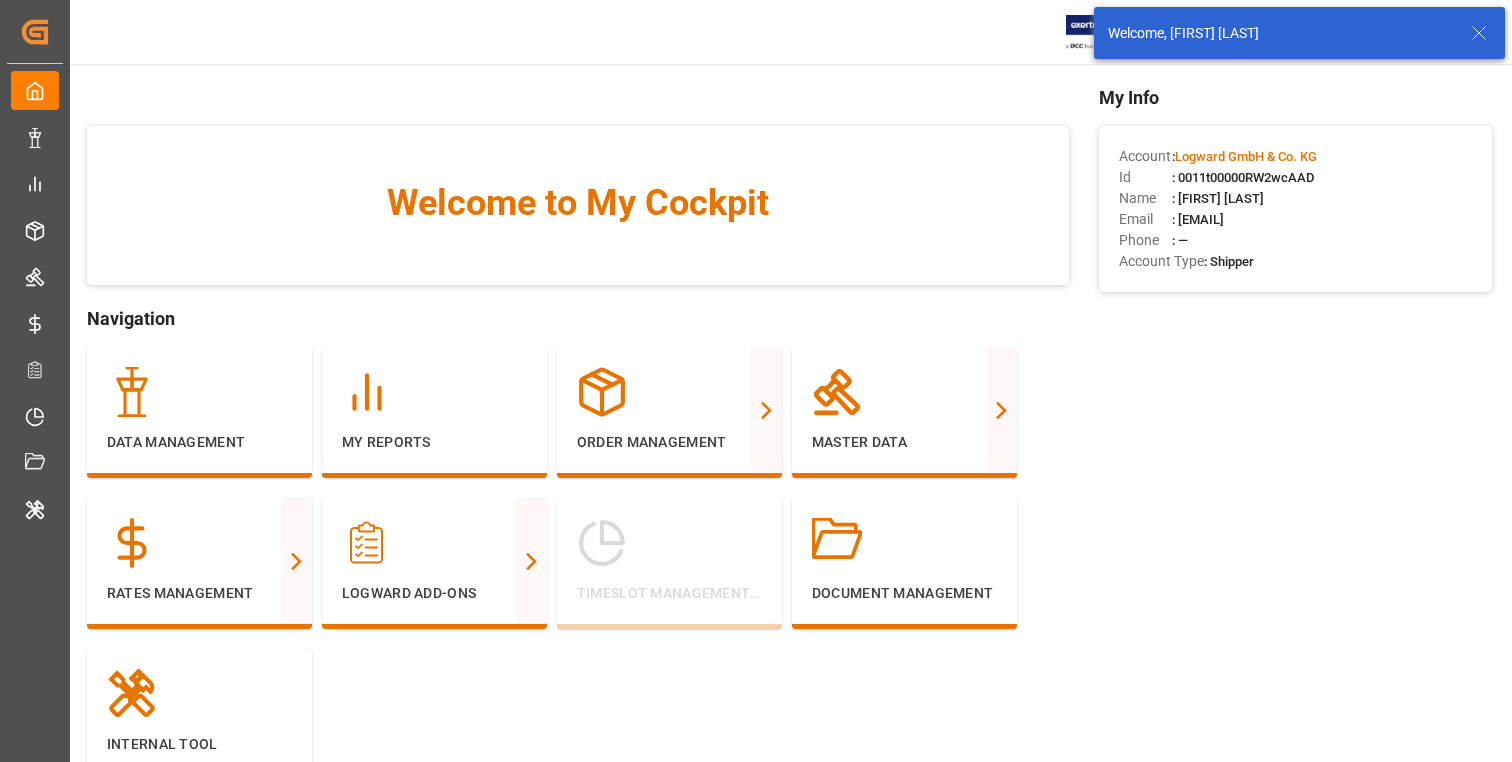 click at bounding box center [1479, 33] 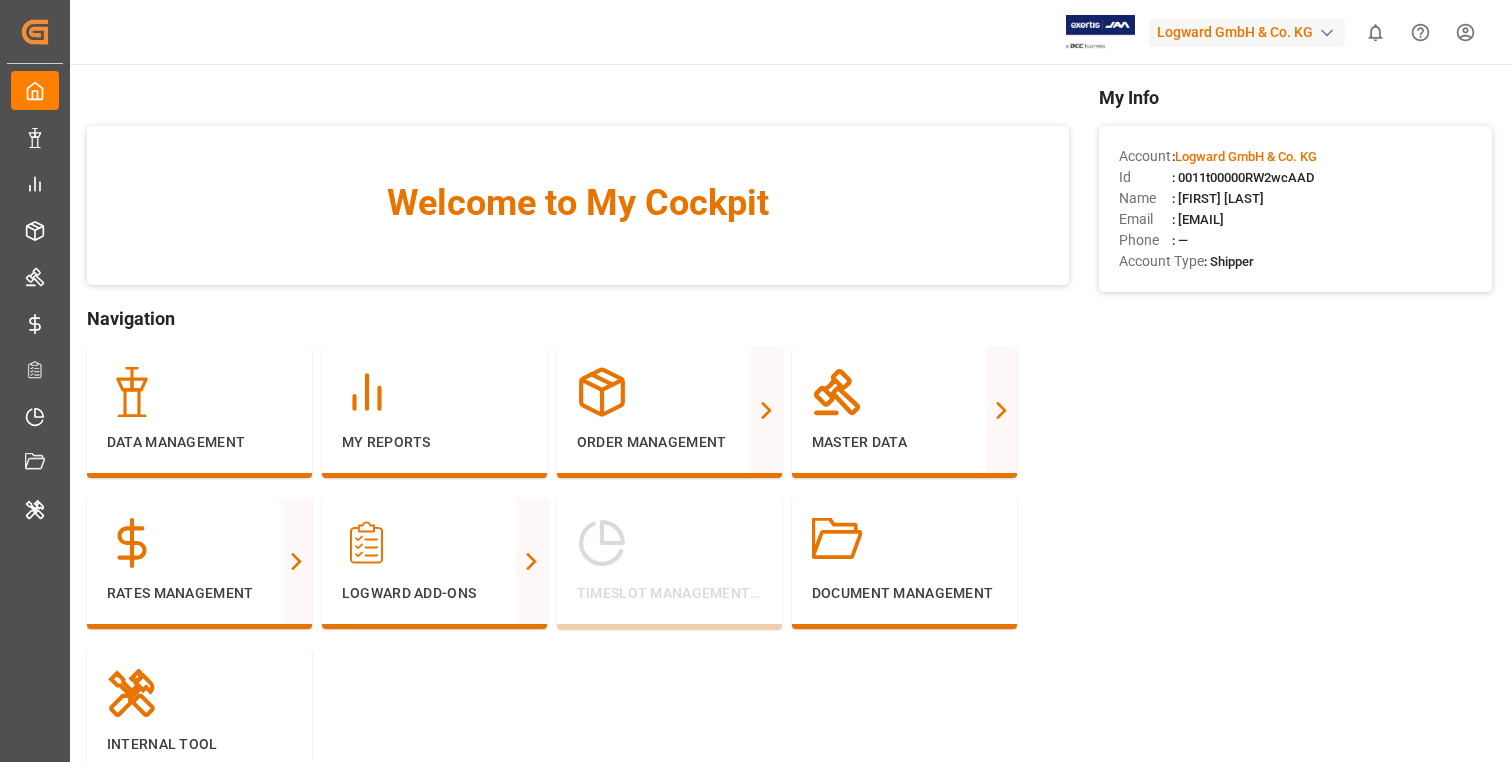 click on "Created by potrace 1.15, written by Peter Selinger 2001-2017 Created by potrace 1.15, written by Peter Selinger 2001-2017 My Cockpit My Cockpit Data Management Data Management My Reports My Reports Order Management Order Management Master Data Master Data Rates Management Rates Management Logward Add-ons Logward Add-ons Timeslot Management V2 Timeslot Management V2 Document Management Document Management Internal Tool Internal Tool Back to main menu Logward GmbH & Co. KG 0 Notifications Only show unread All Watching Mark all categories read Created by potrace 1.15, written by Peter Selinger 2001-2017 Welcome to My Cockpit Navigation Data Management My Reports Order Management Purchase Orders PO Line Items Transport Order Booking Shipment Tracking TO Non Conformance Master Data Vendor Master SKU Master Stakeholders Accounting Carrier & FFs Mode of Transport Routing Guide Address JAM Address Vendors SLI Payment Terms Rates Management FCL Pre Carriage FCL Main Carriage FCL On Carriage LCL Pre Carriage Surcharges" at bounding box center (756, 381) 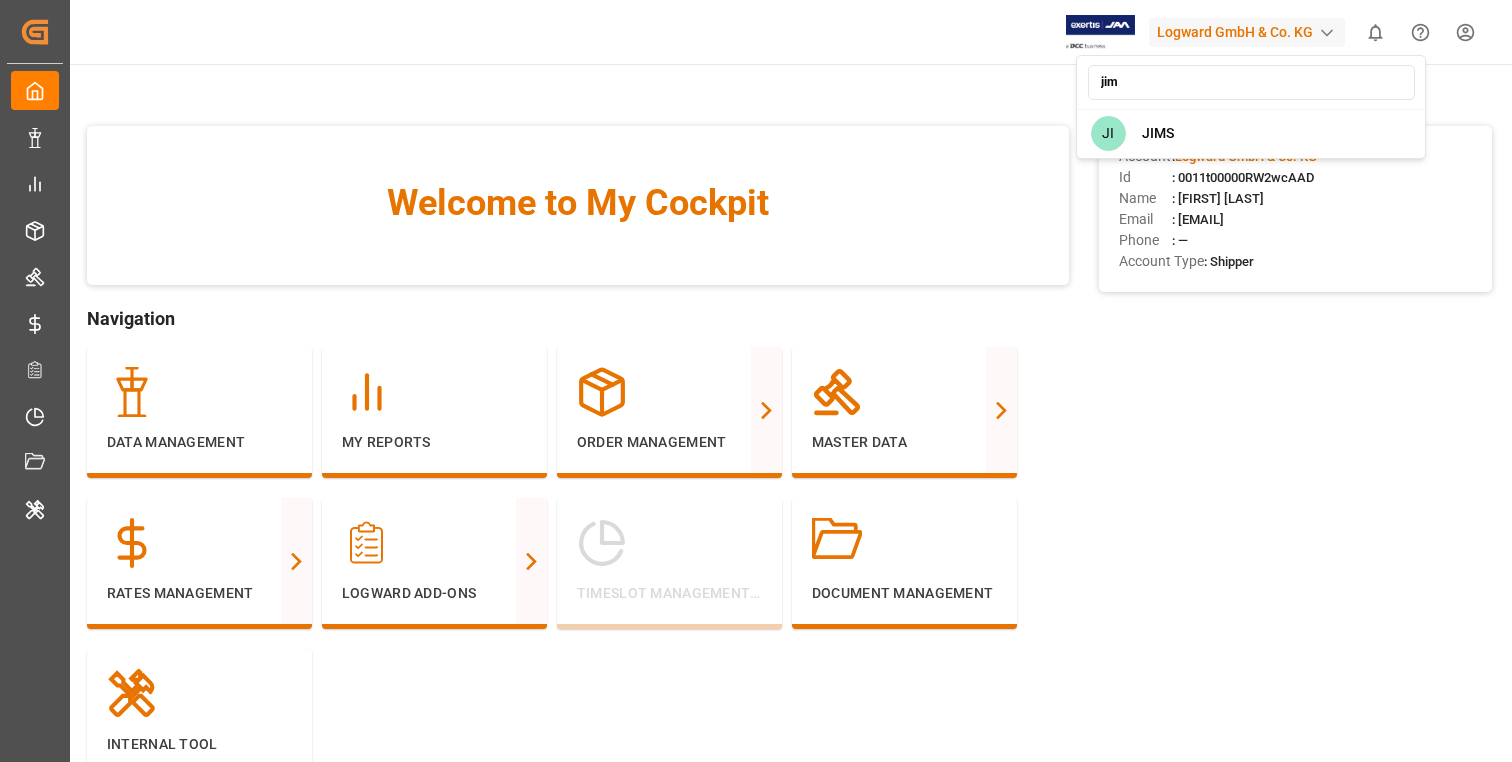 type on "jim" 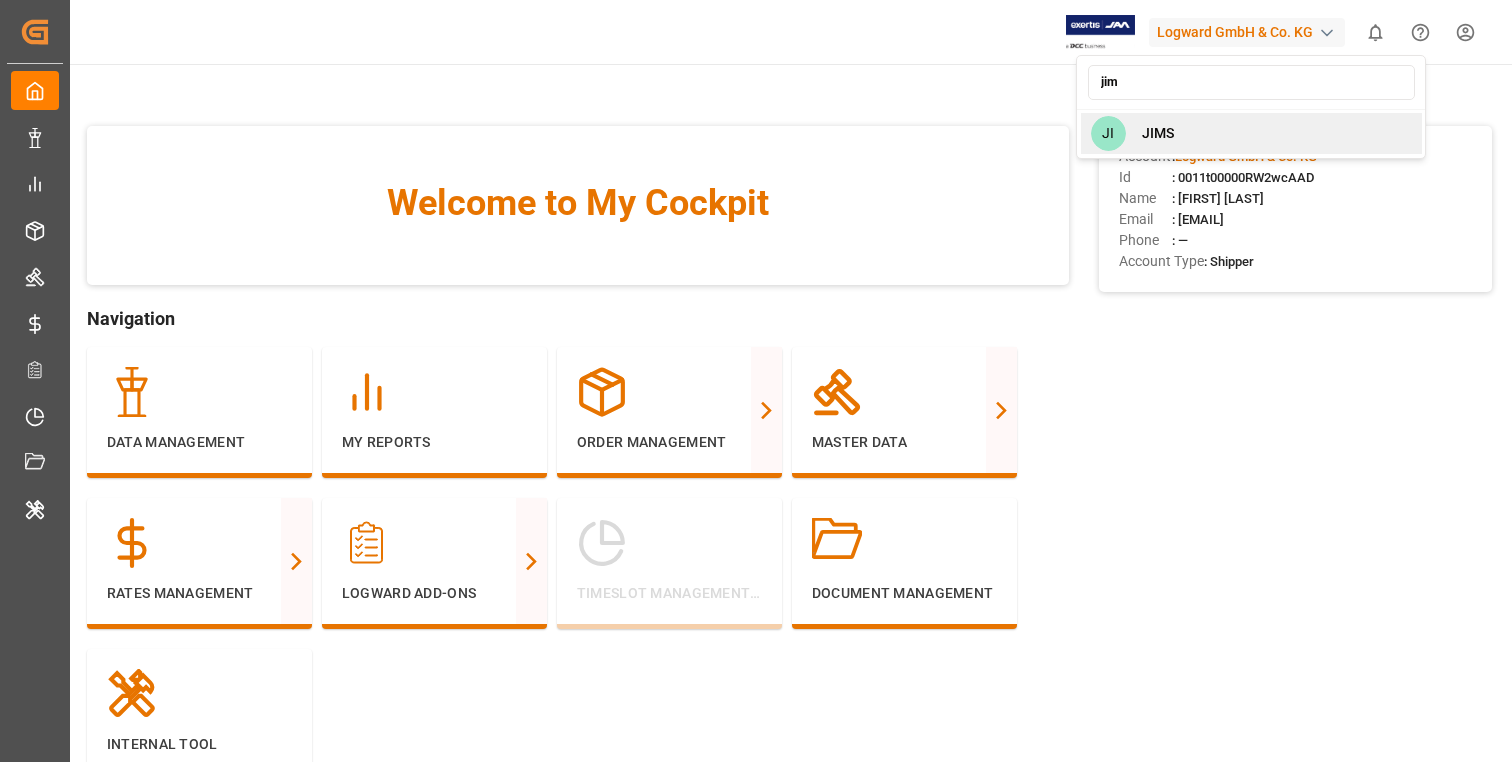 click on "JI JIMS" at bounding box center (1251, 133) 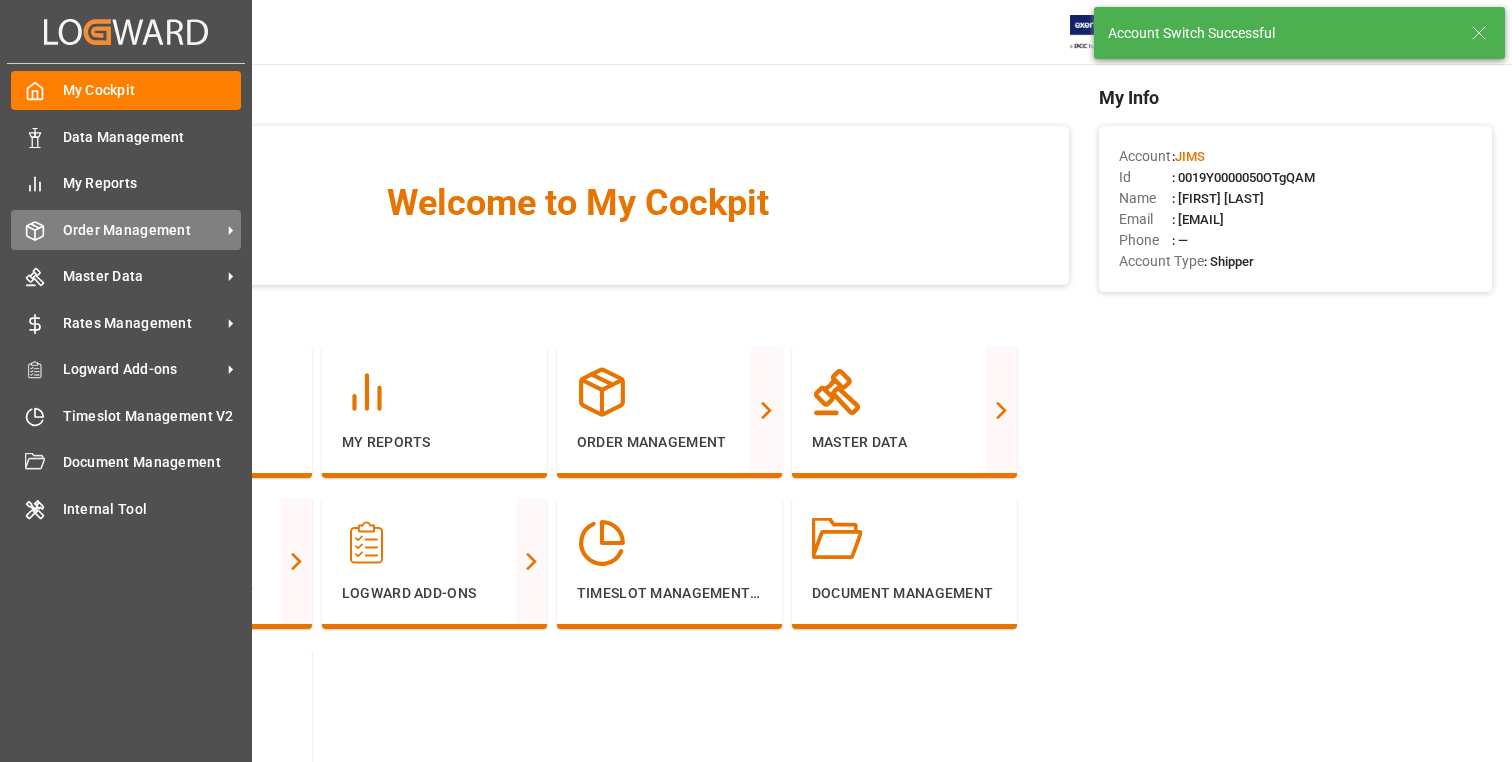 click on "Order Management Order Management" at bounding box center [126, 229] 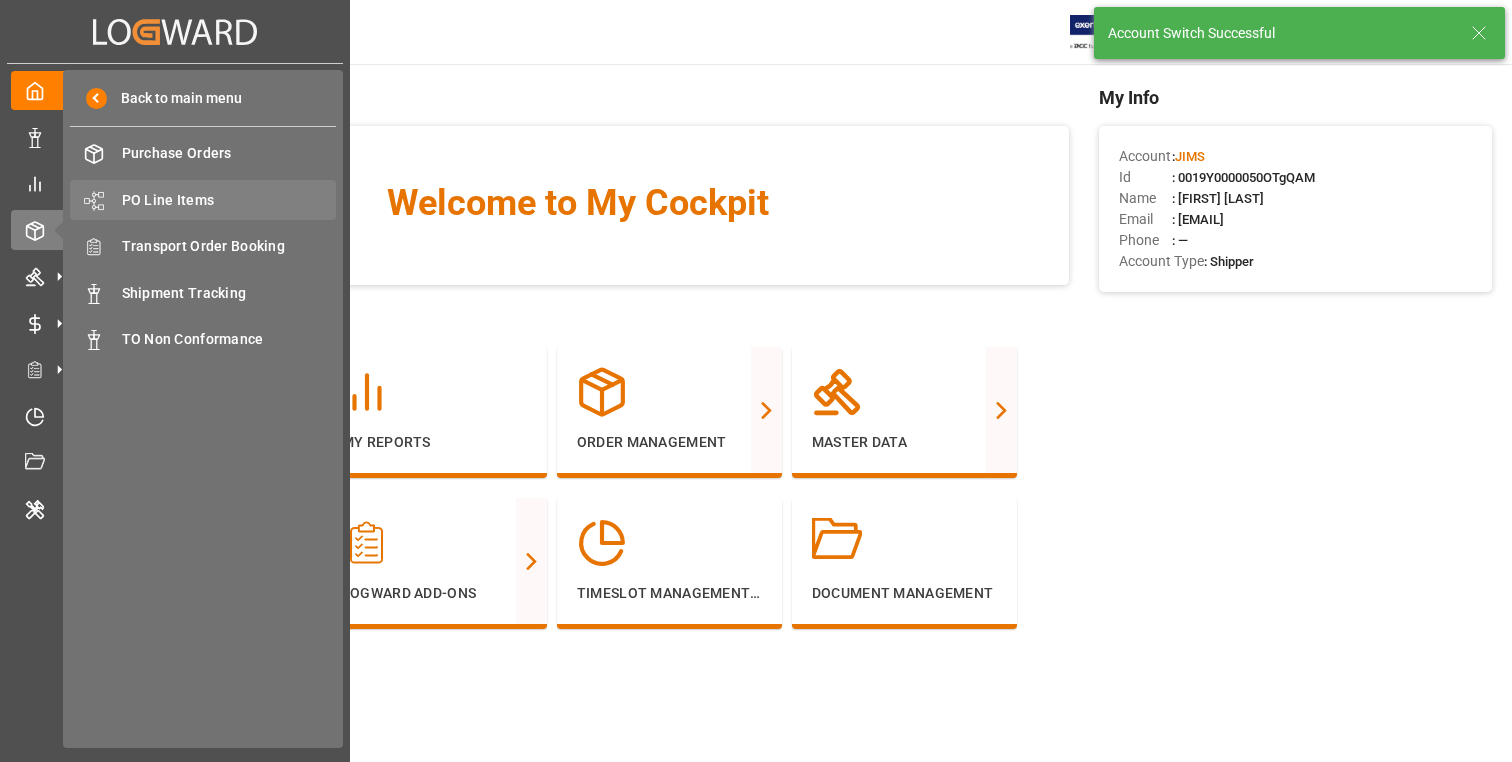 click on "PO Line Items" at bounding box center (229, 200) 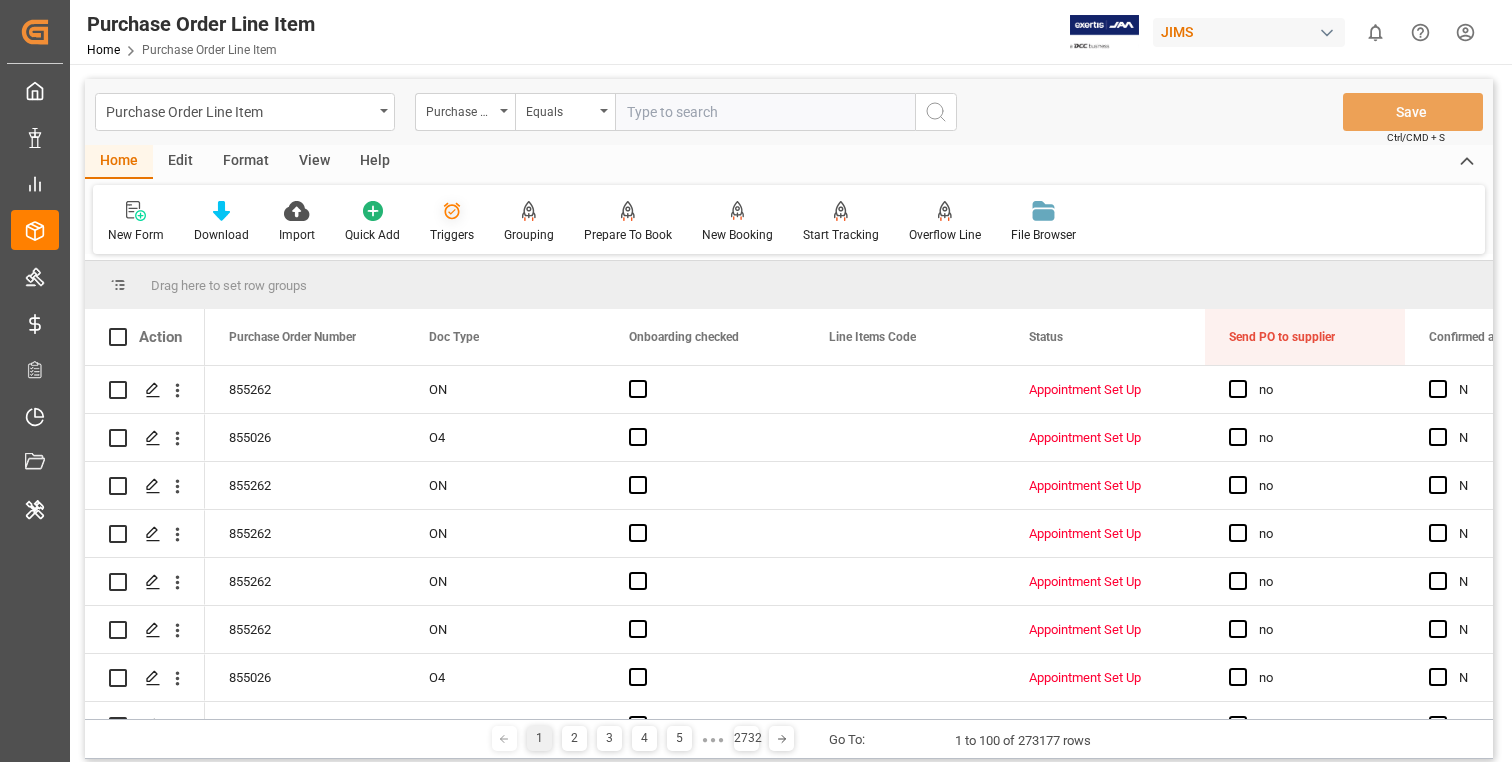click on "Triggers" at bounding box center [452, 235] 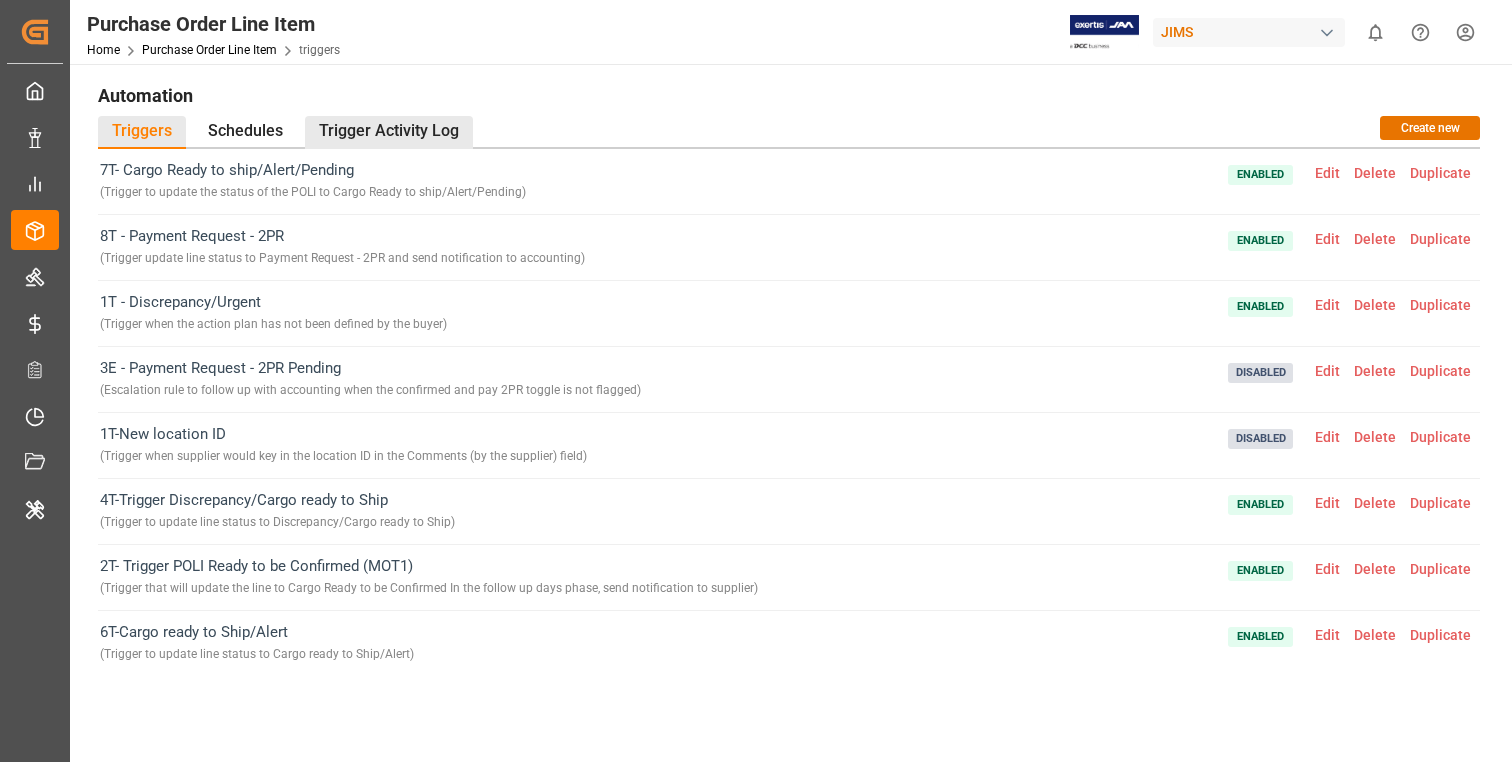 click on "Trigger Activity Log" at bounding box center [389, 132] 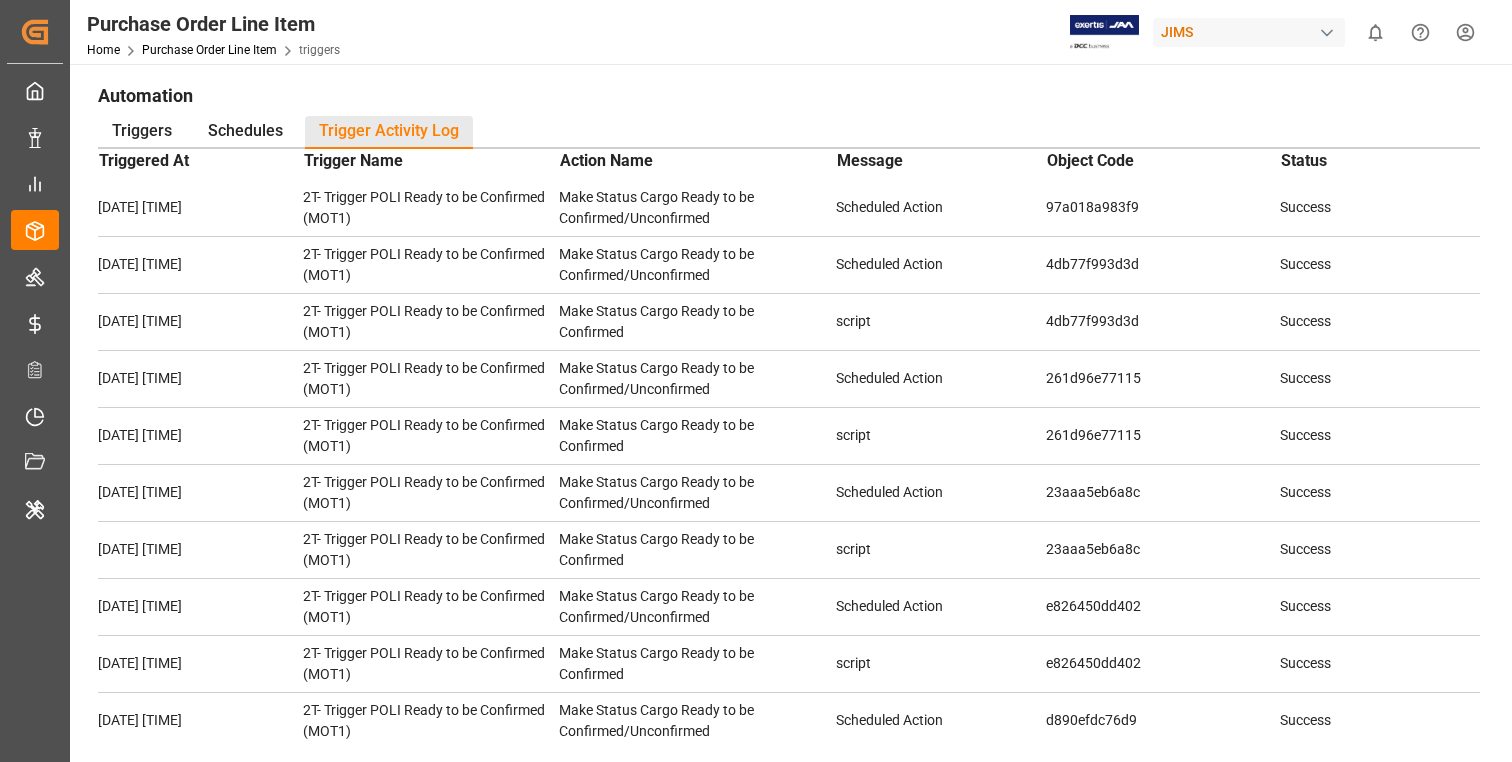 scroll, scrollTop: 5165, scrollLeft: 0, axis: vertical 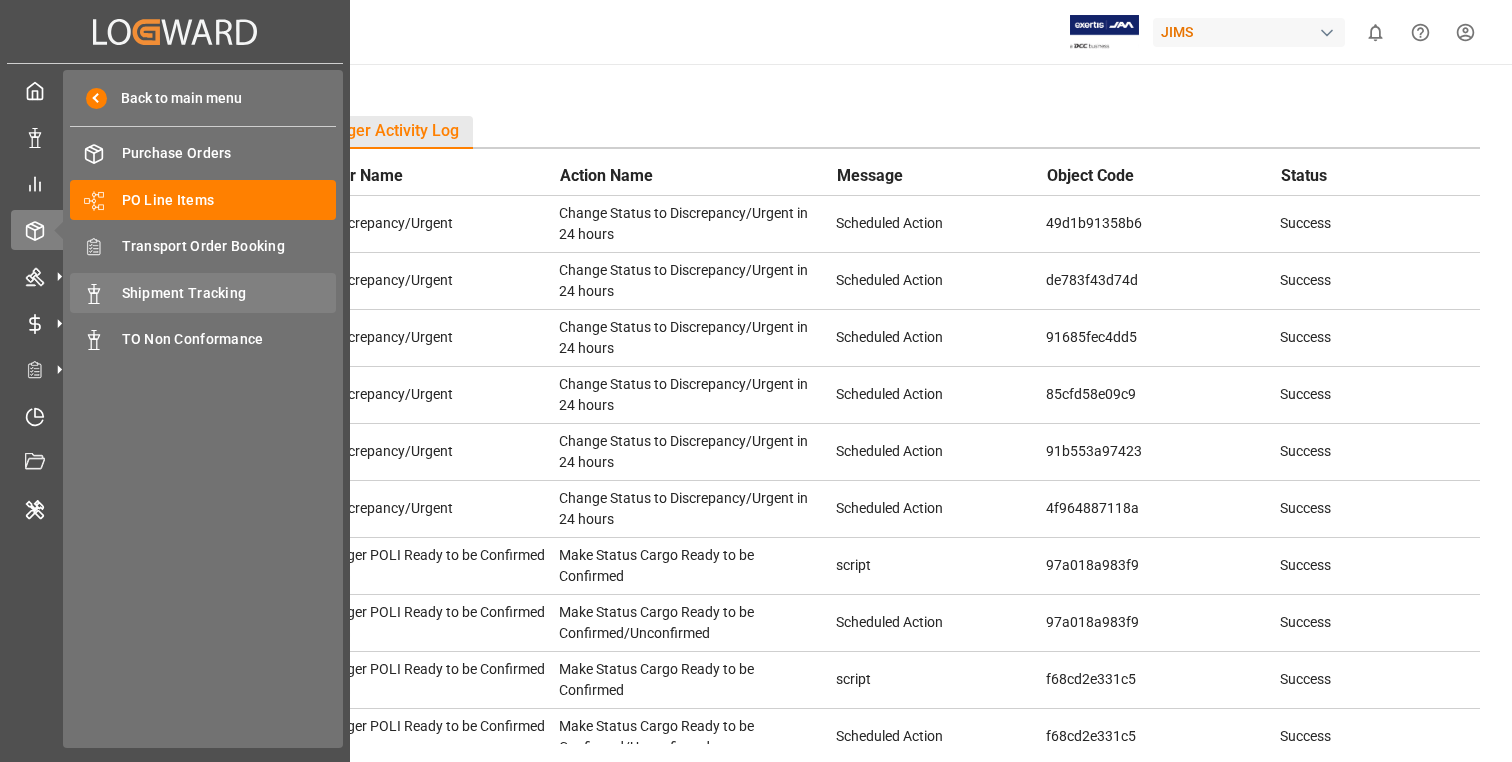 click on "Shipment Tracking" at bounding box center (229, 293) 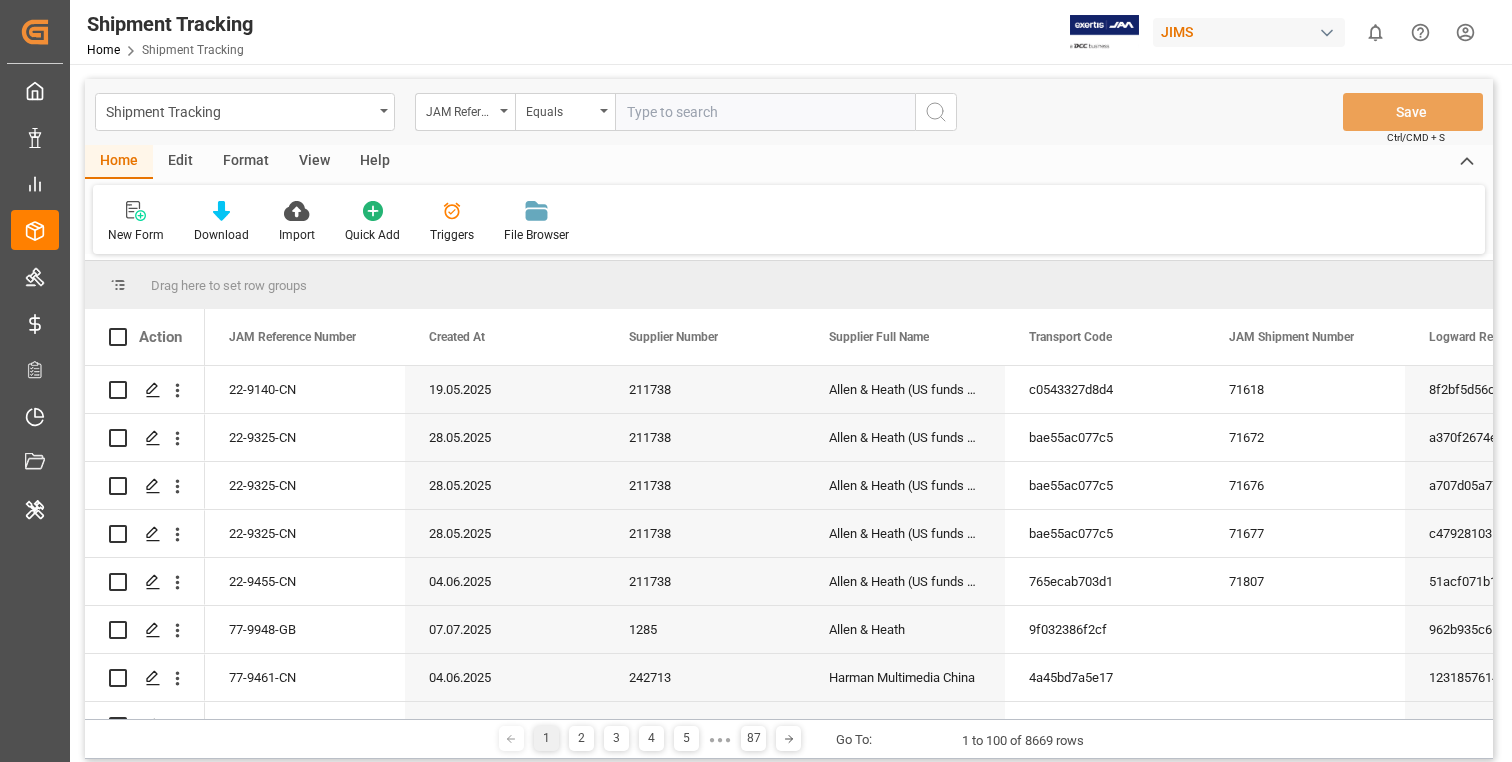 click on "Edit" at bounding box center (180, 162) 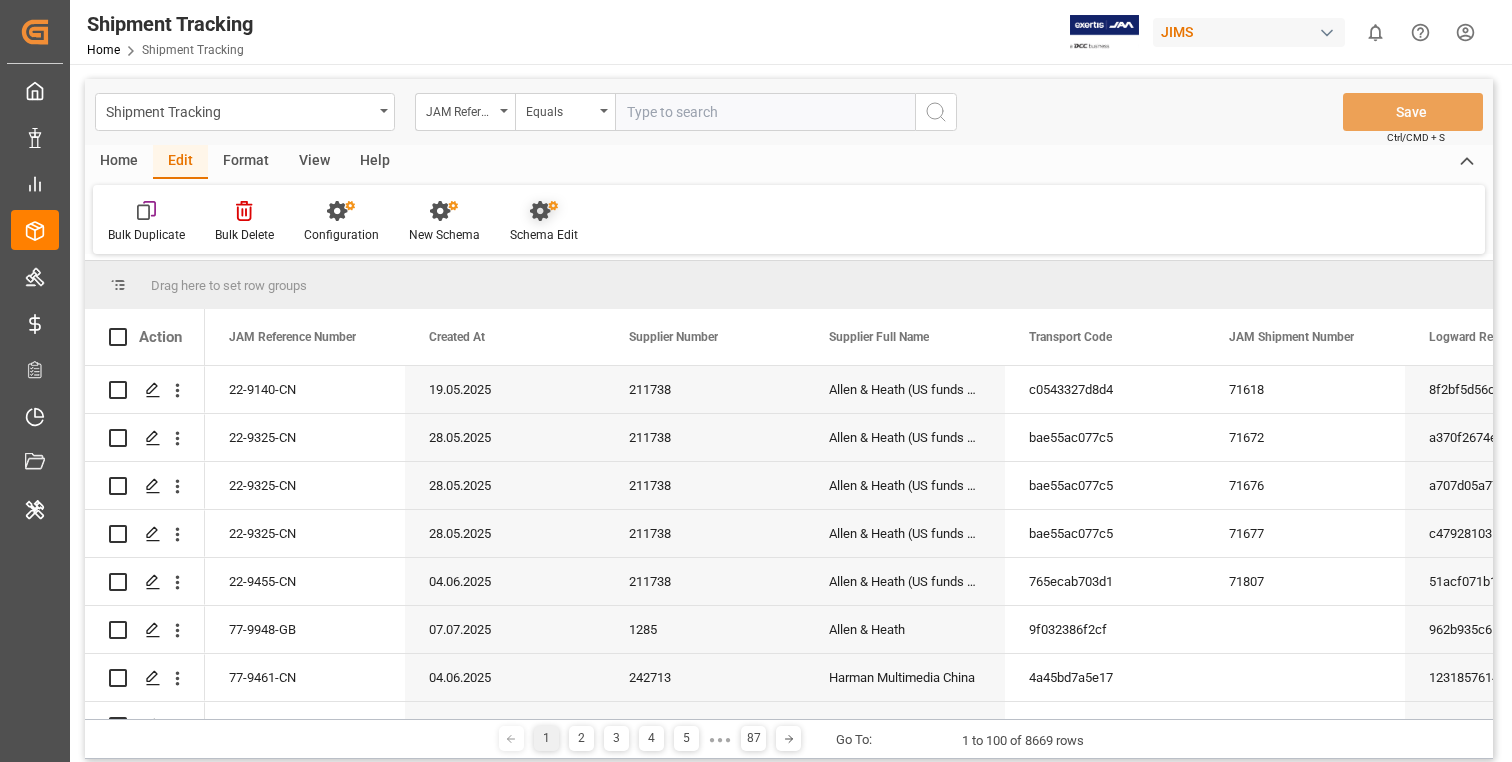 click at bounding box center (544, 211) 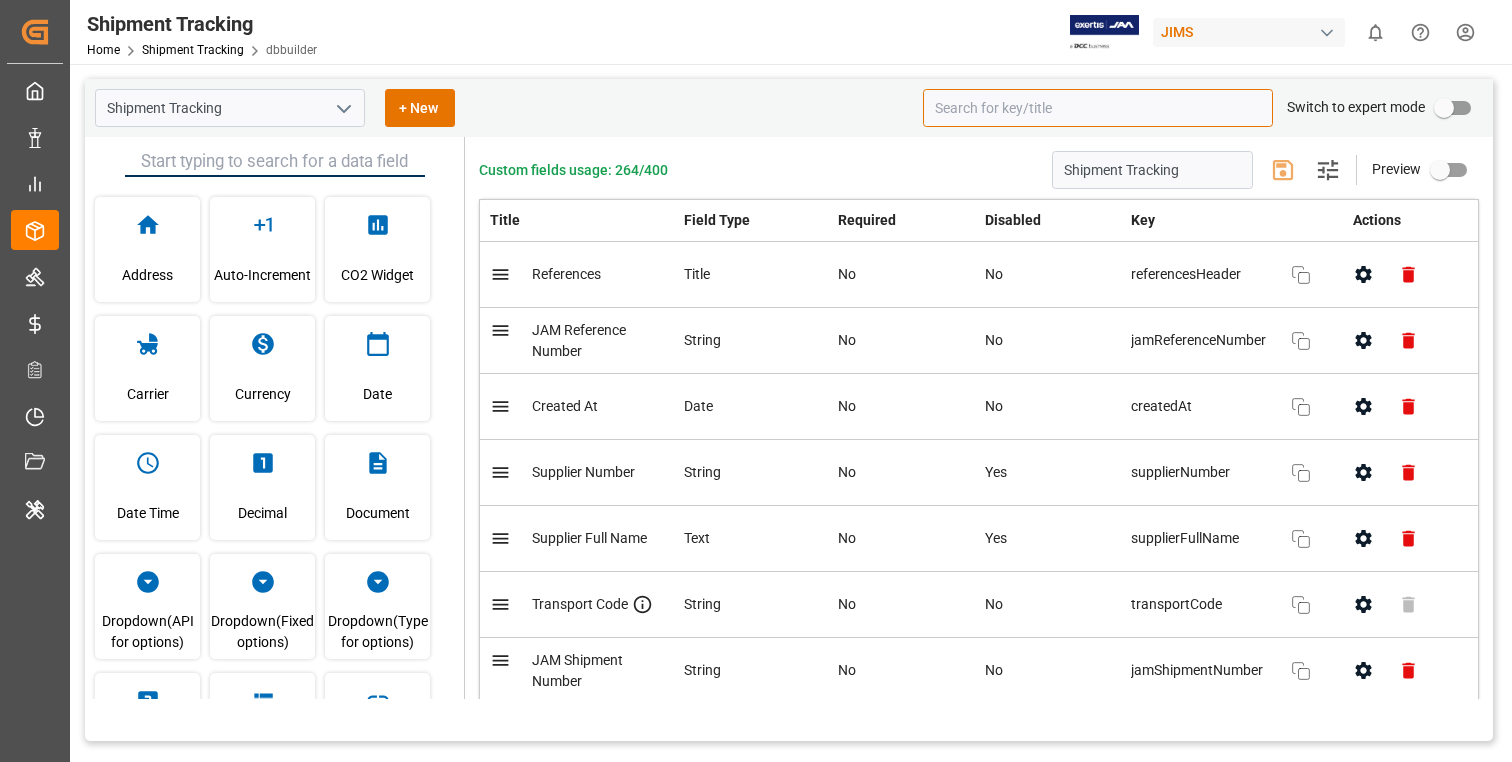 click at bounding box center (1098, 108) 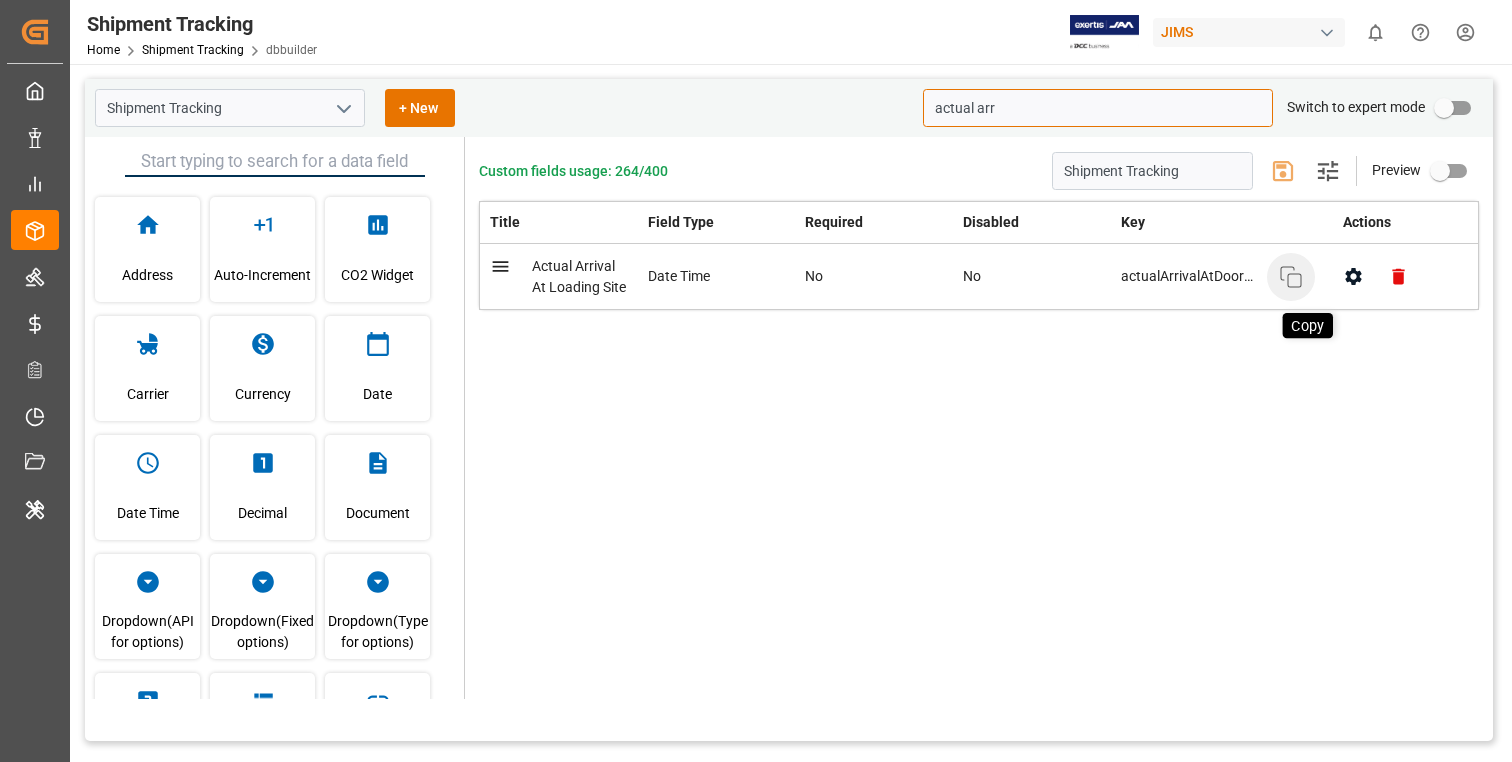 click at bounding box center [1294, 280] 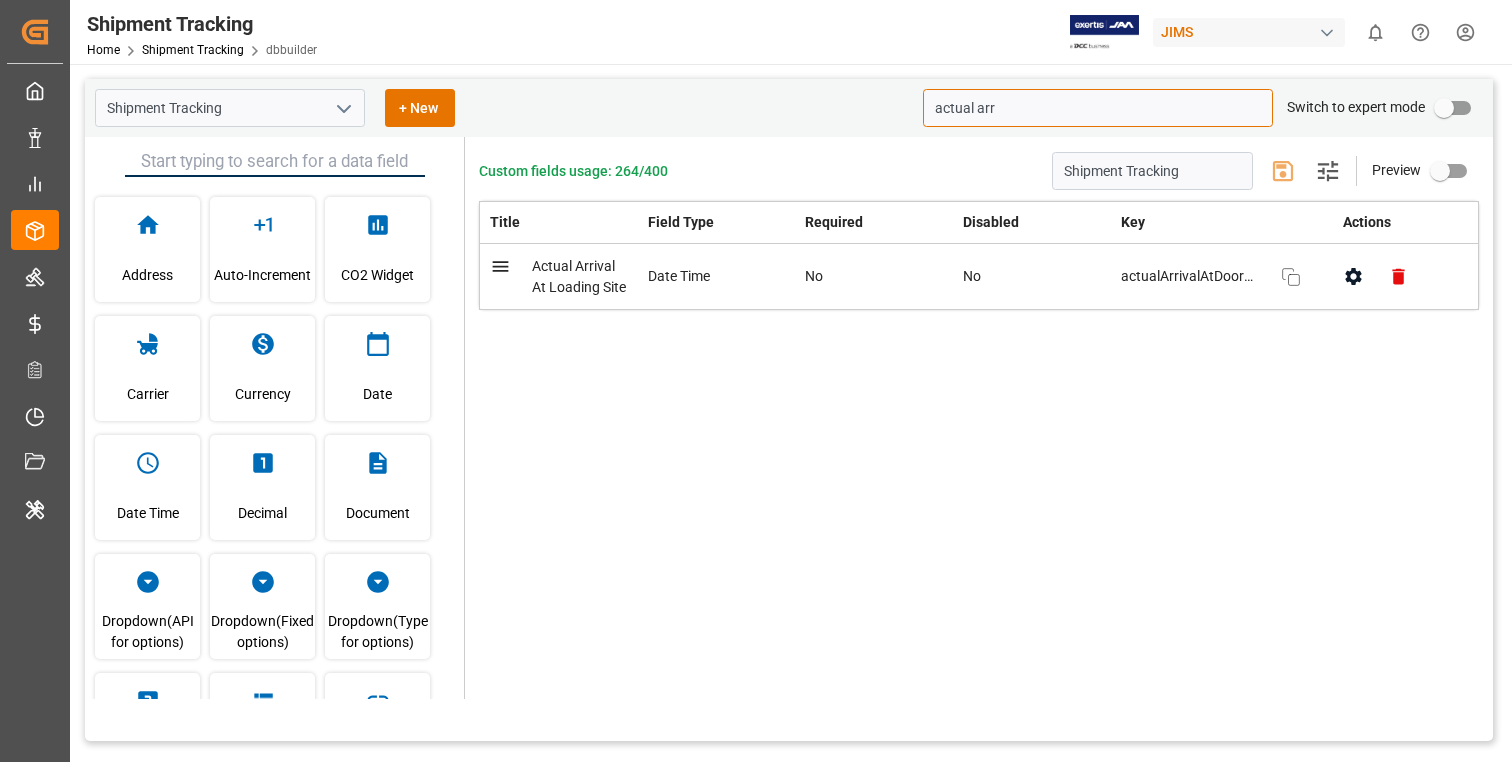 click on "actual arr" at bounding box center (1098, 108) 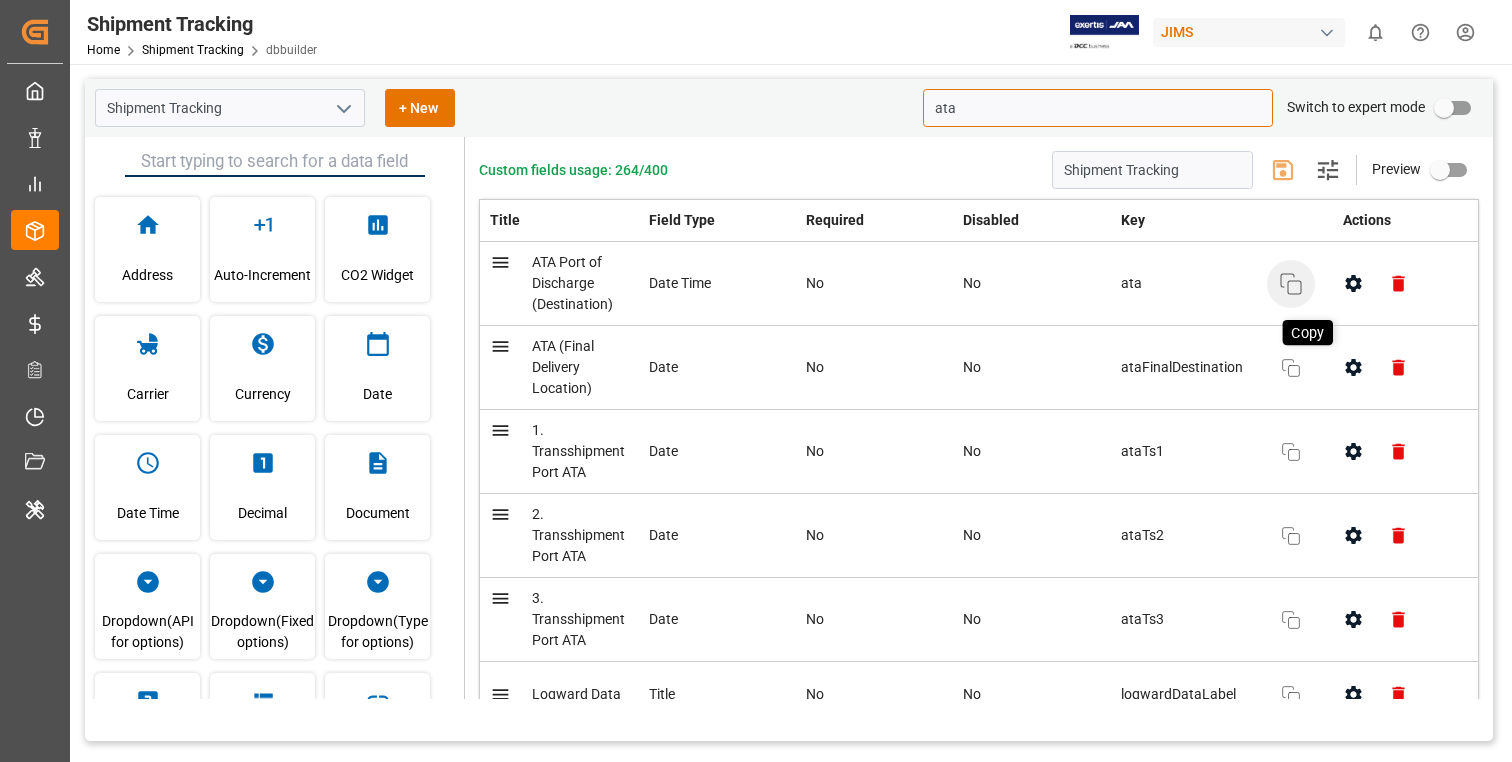 click at bounding box center [1291, 284] 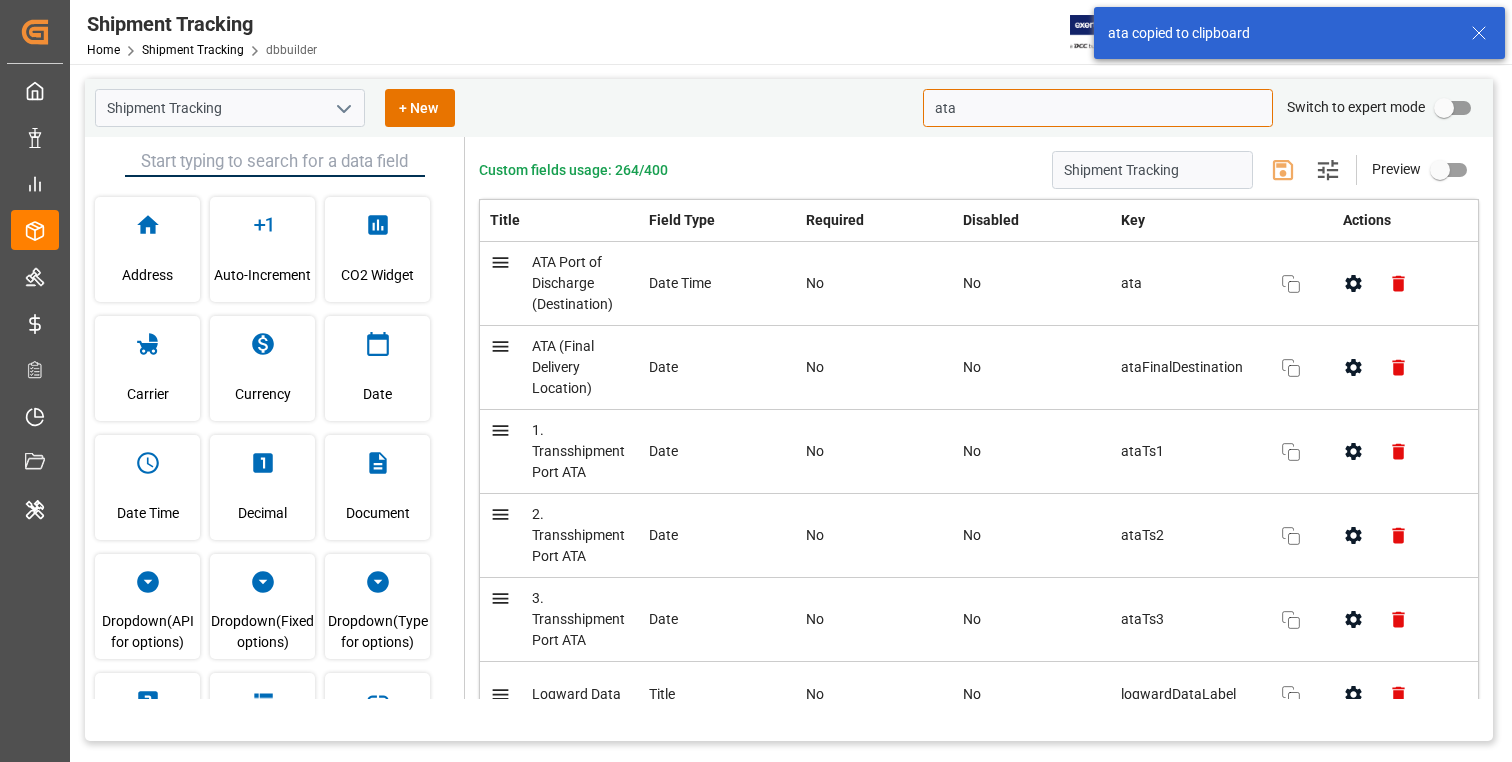 type on "ata" 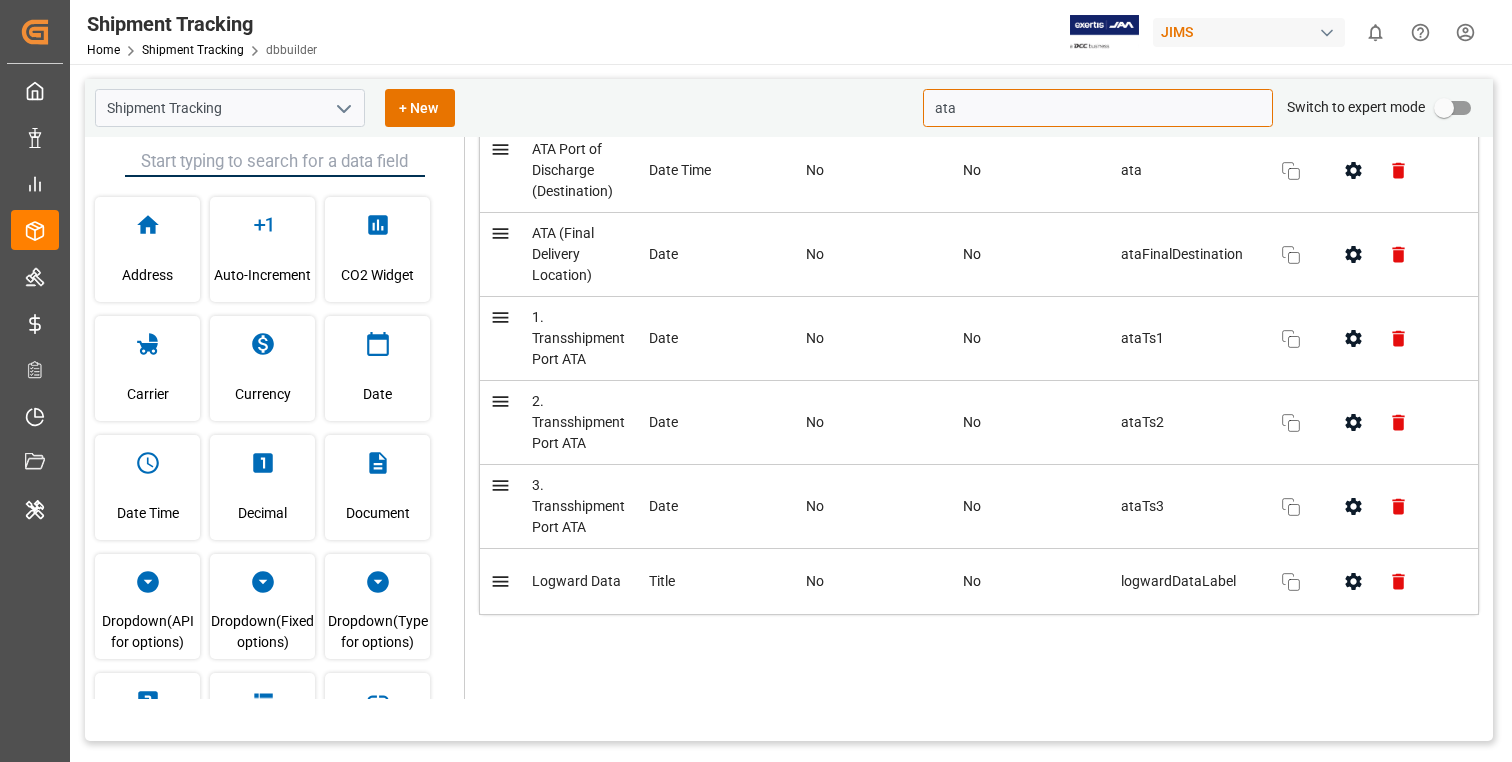 scroll, scrollTop: 0, scrollLeft: 0, axis: both 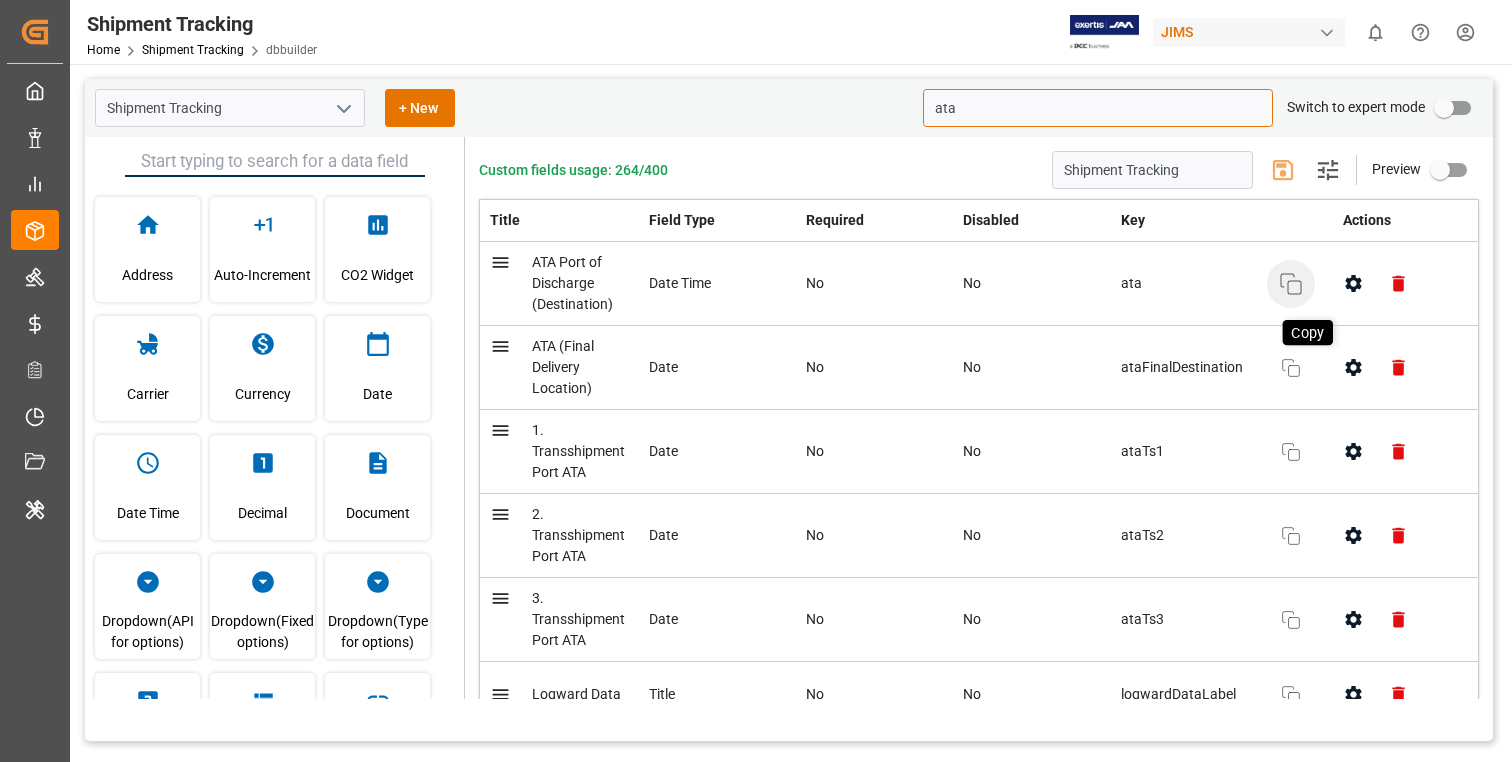click at bounding box center (1294, 287) 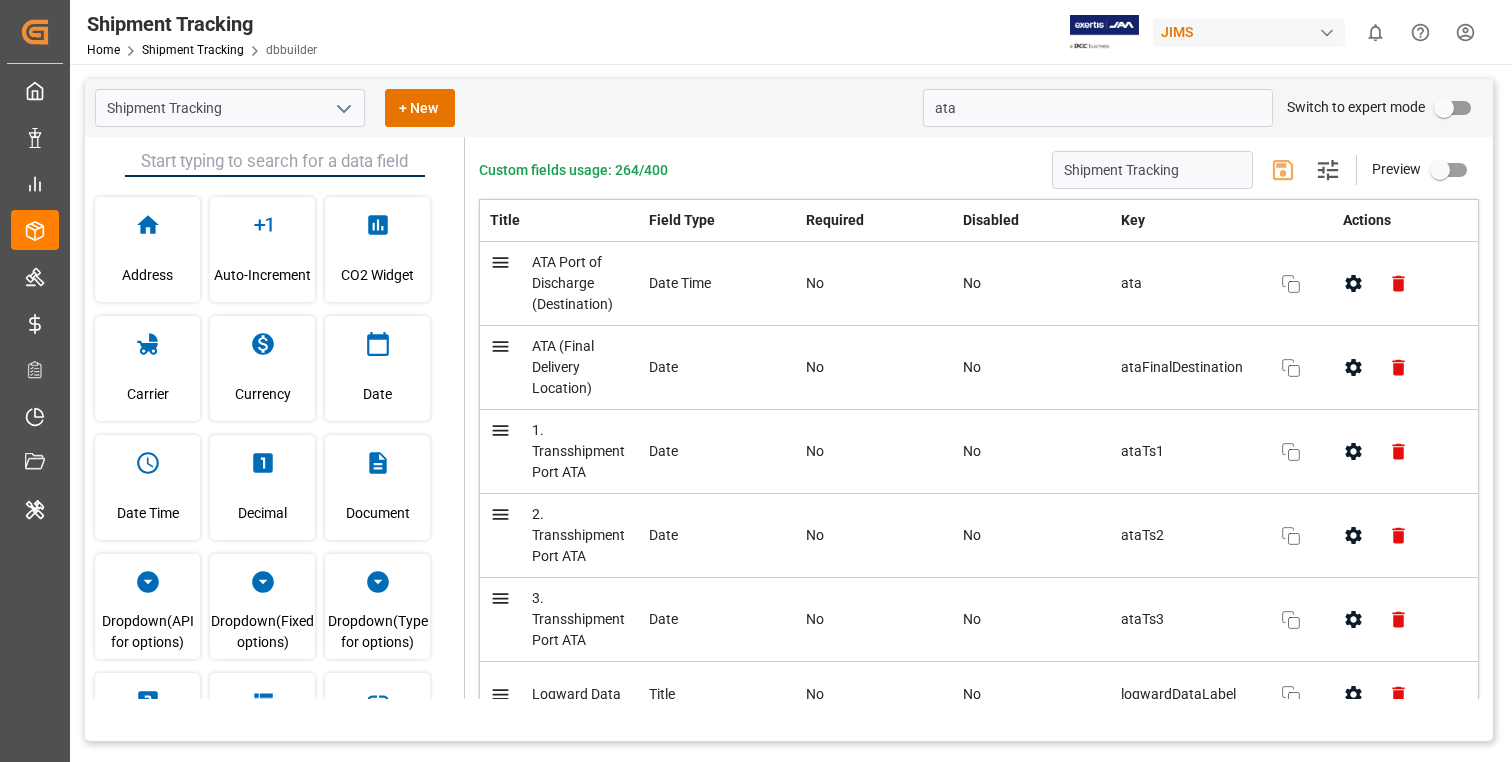 click at bounding box center [344, 109] 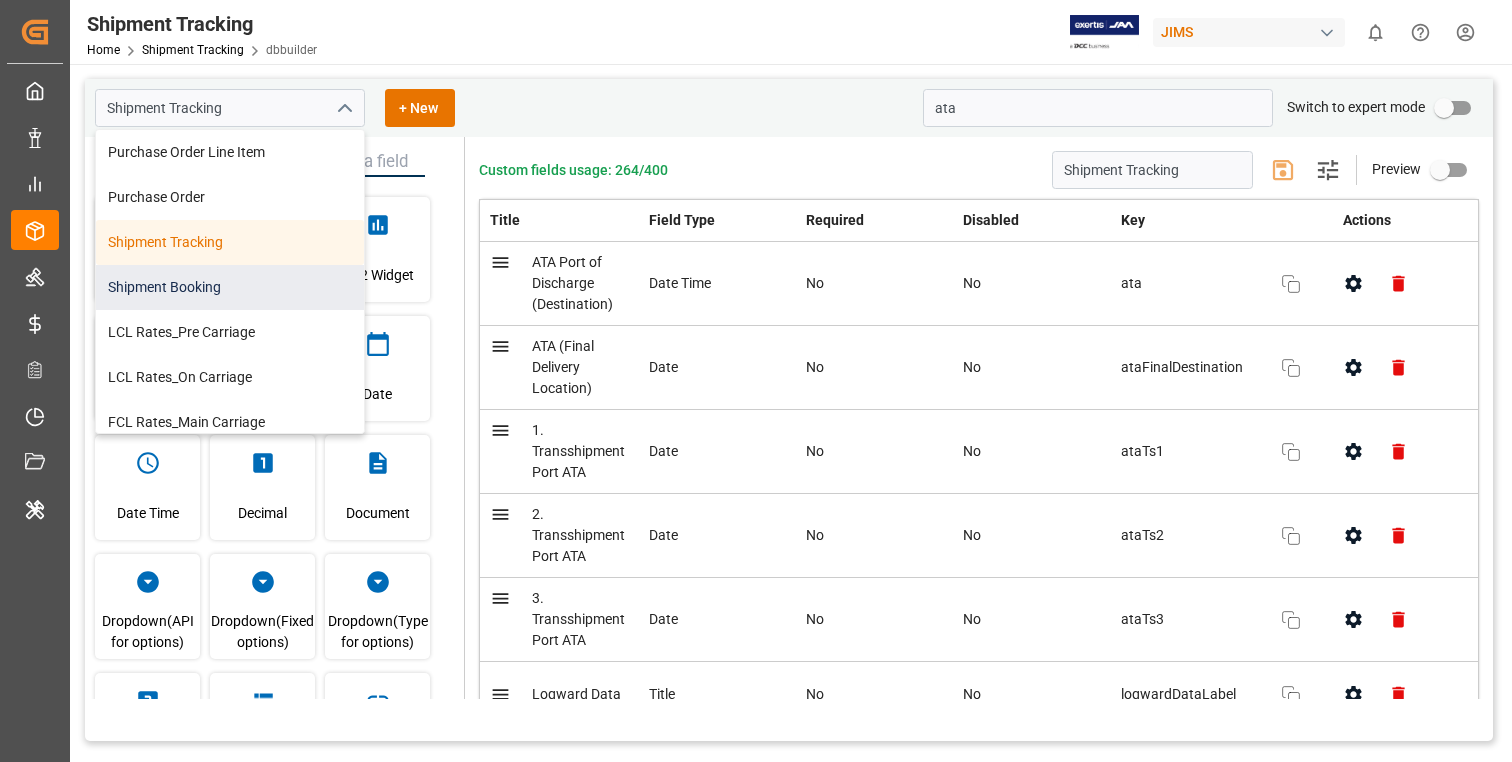 click on "Shipment Booking" at bounding box center (230, 287) 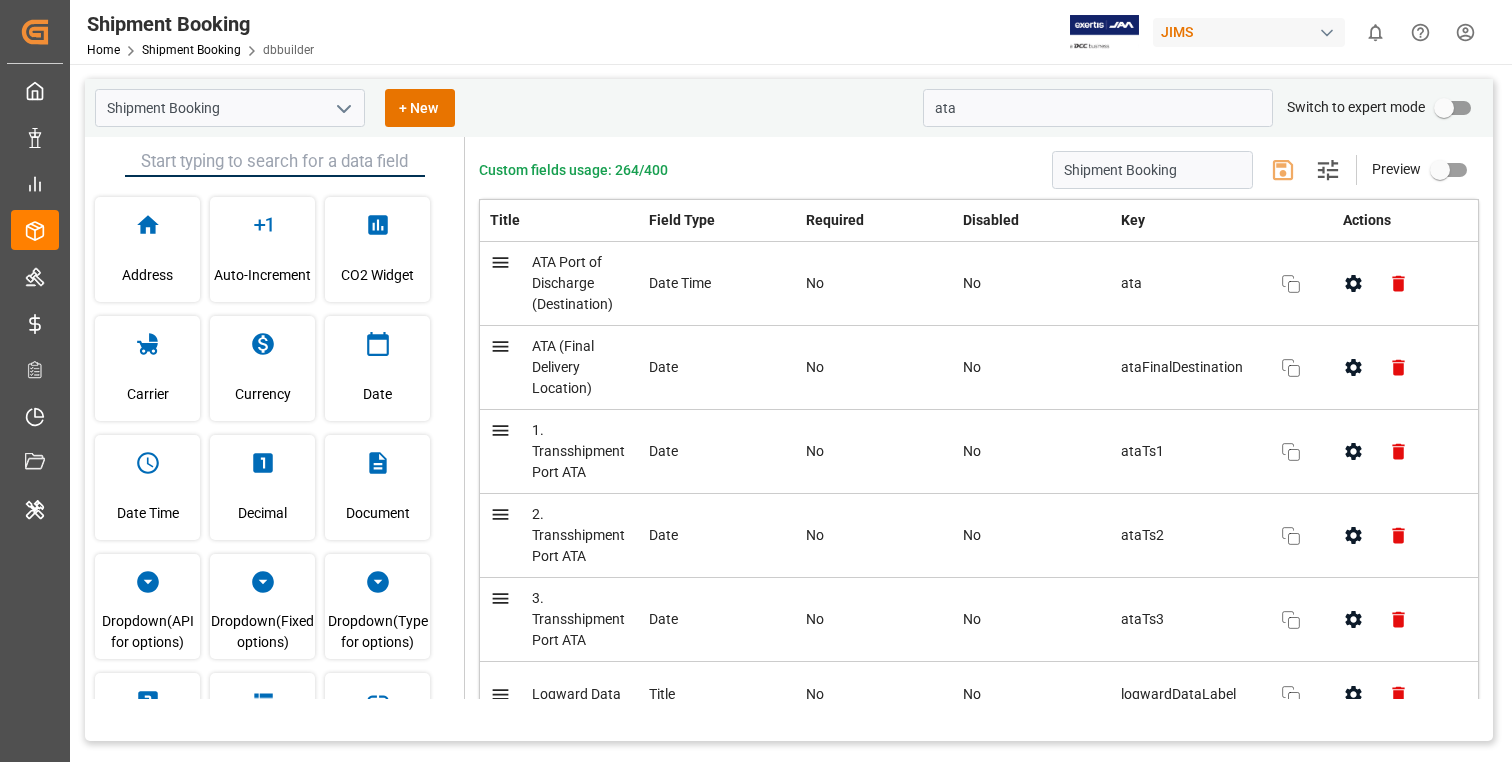 type 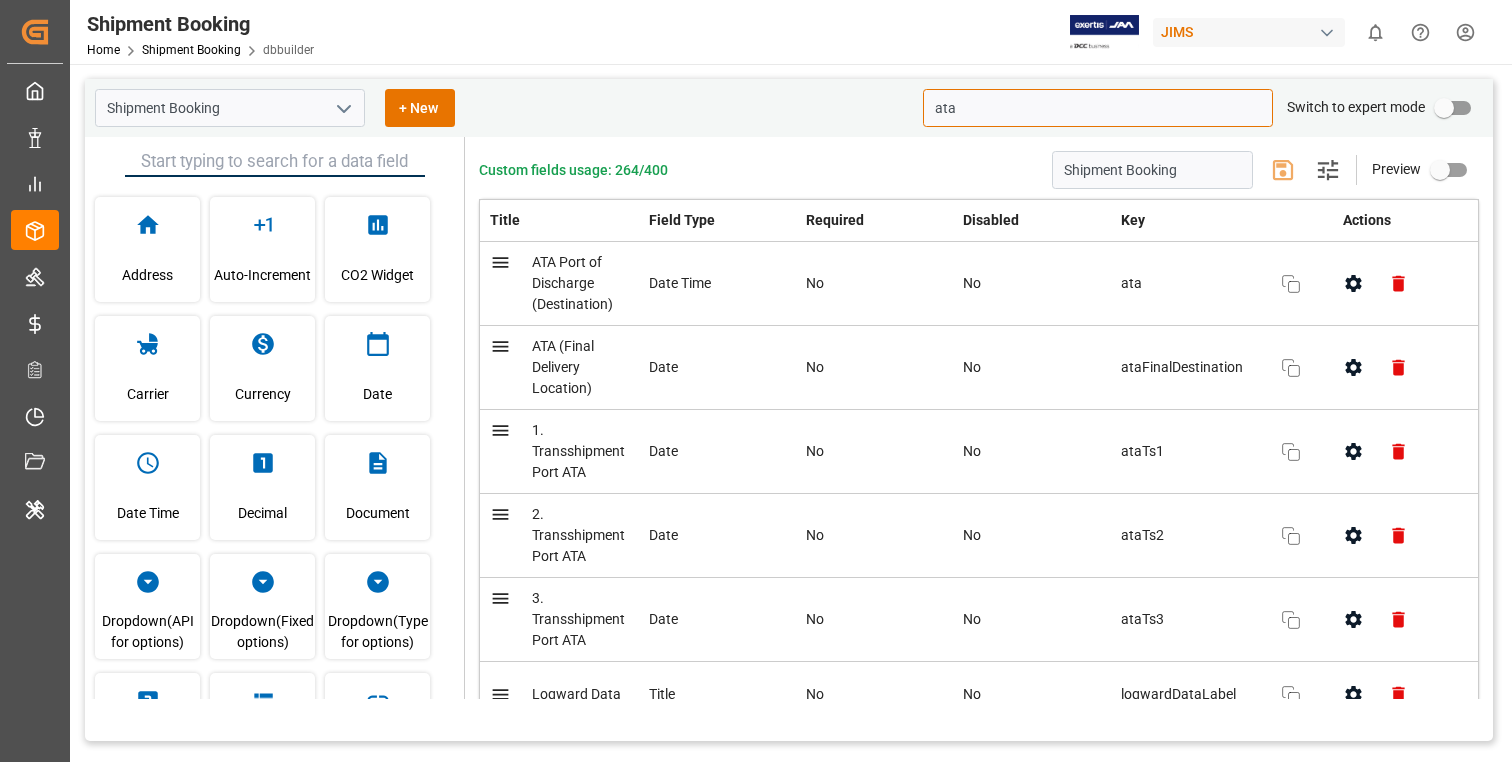 click on "ata" at bounding box center (1098, 108) 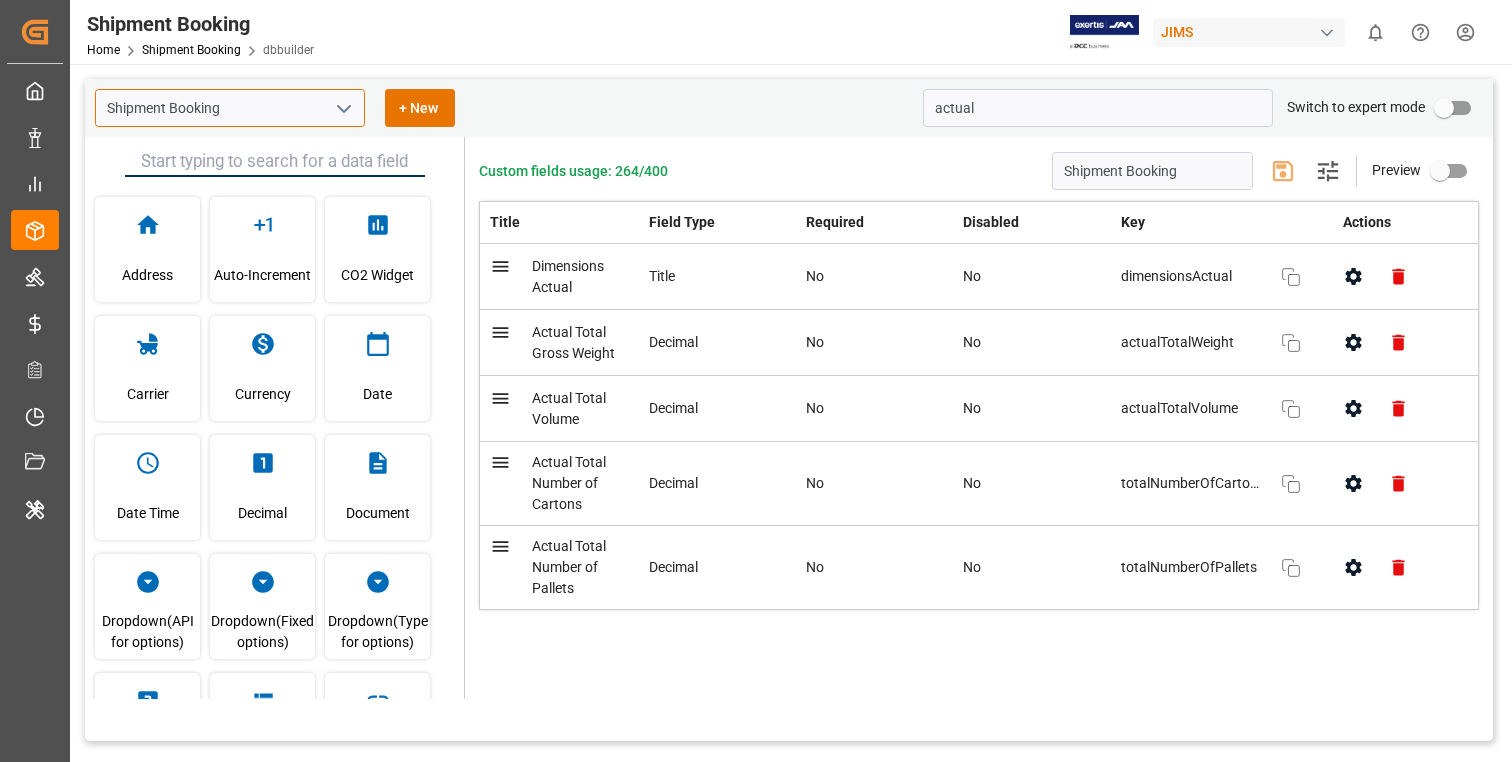 click on "Shipment Booking" at bounding box center [230, 108] 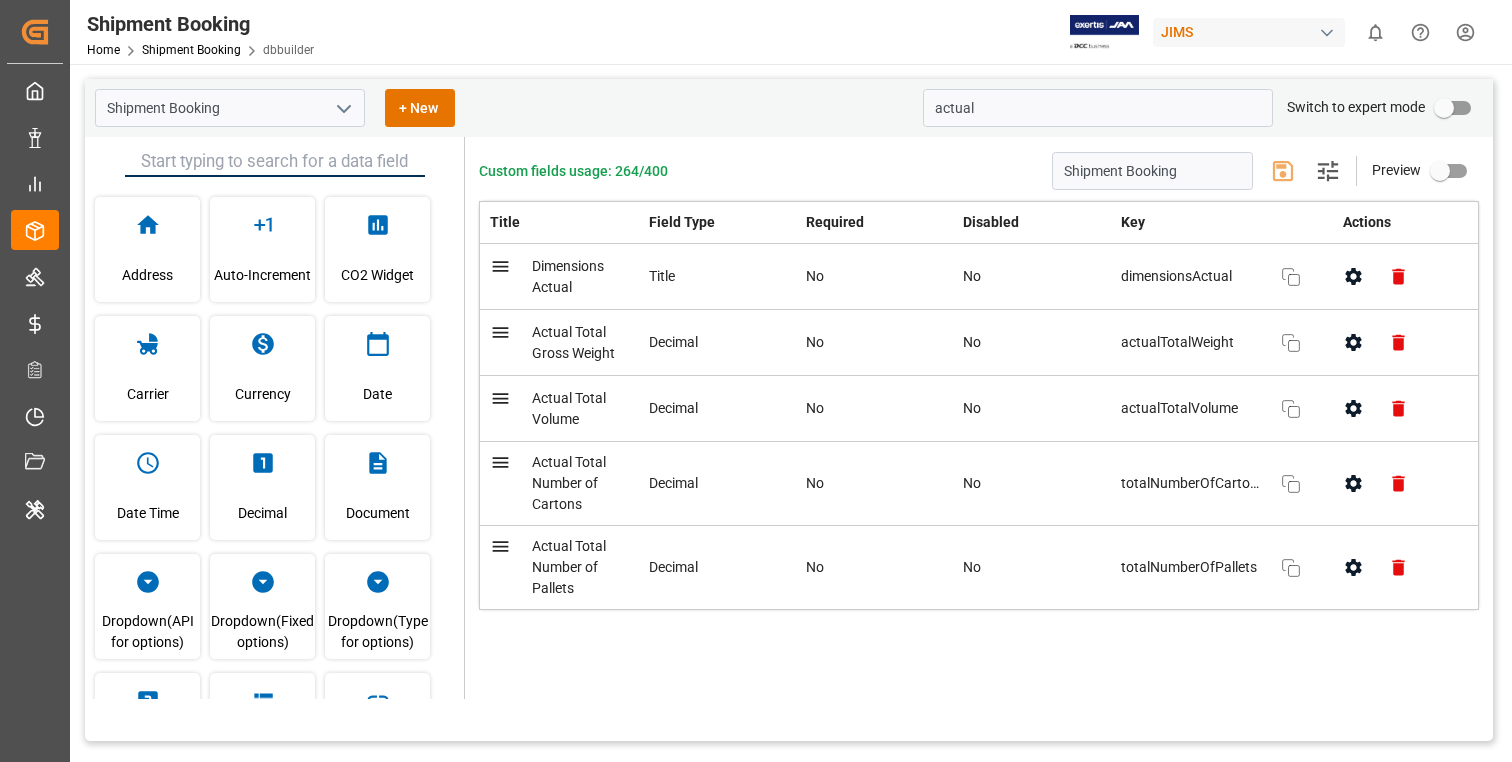 click at bounding box center (344, 109) 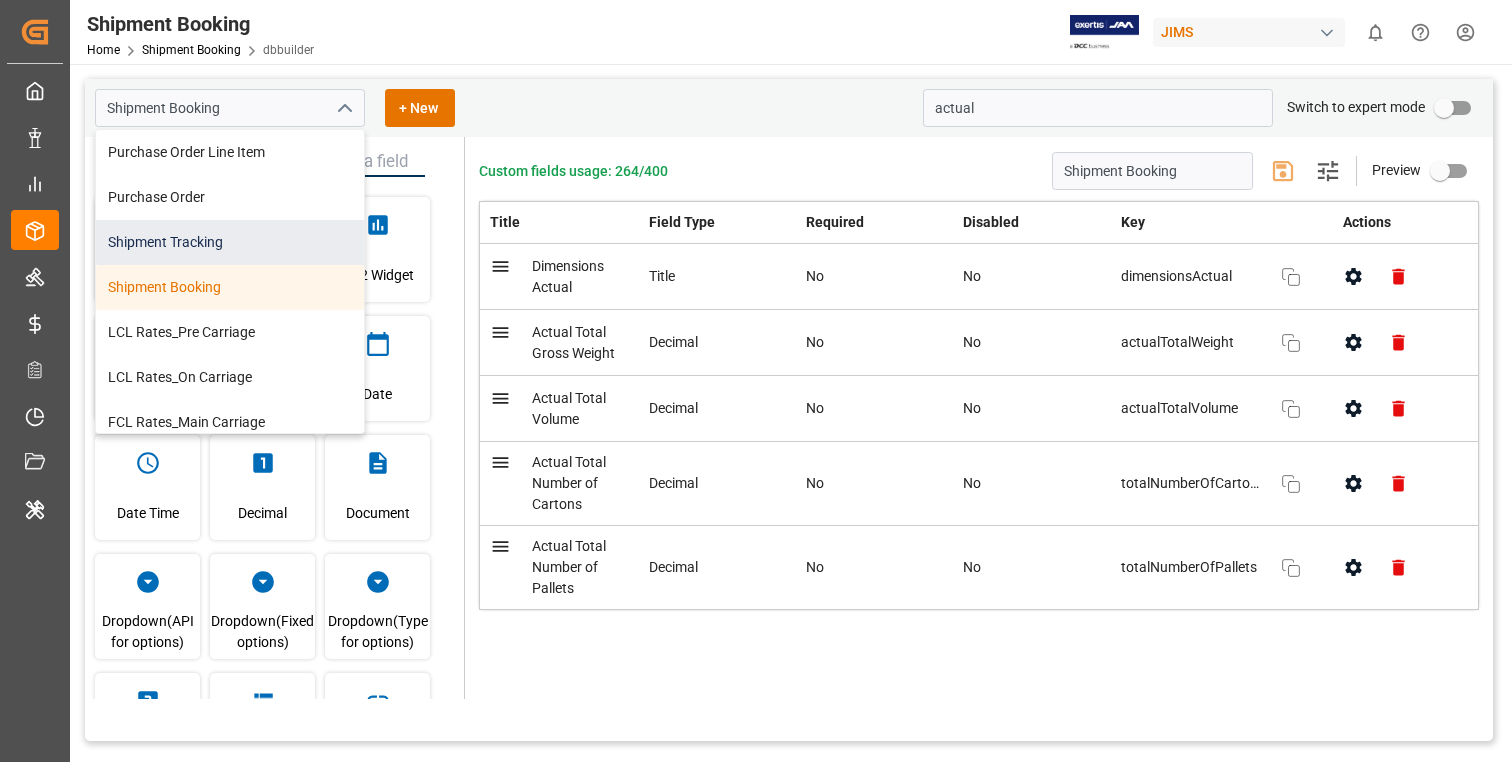 click on "Shipment Tracking" at bounding box center [230, 242] 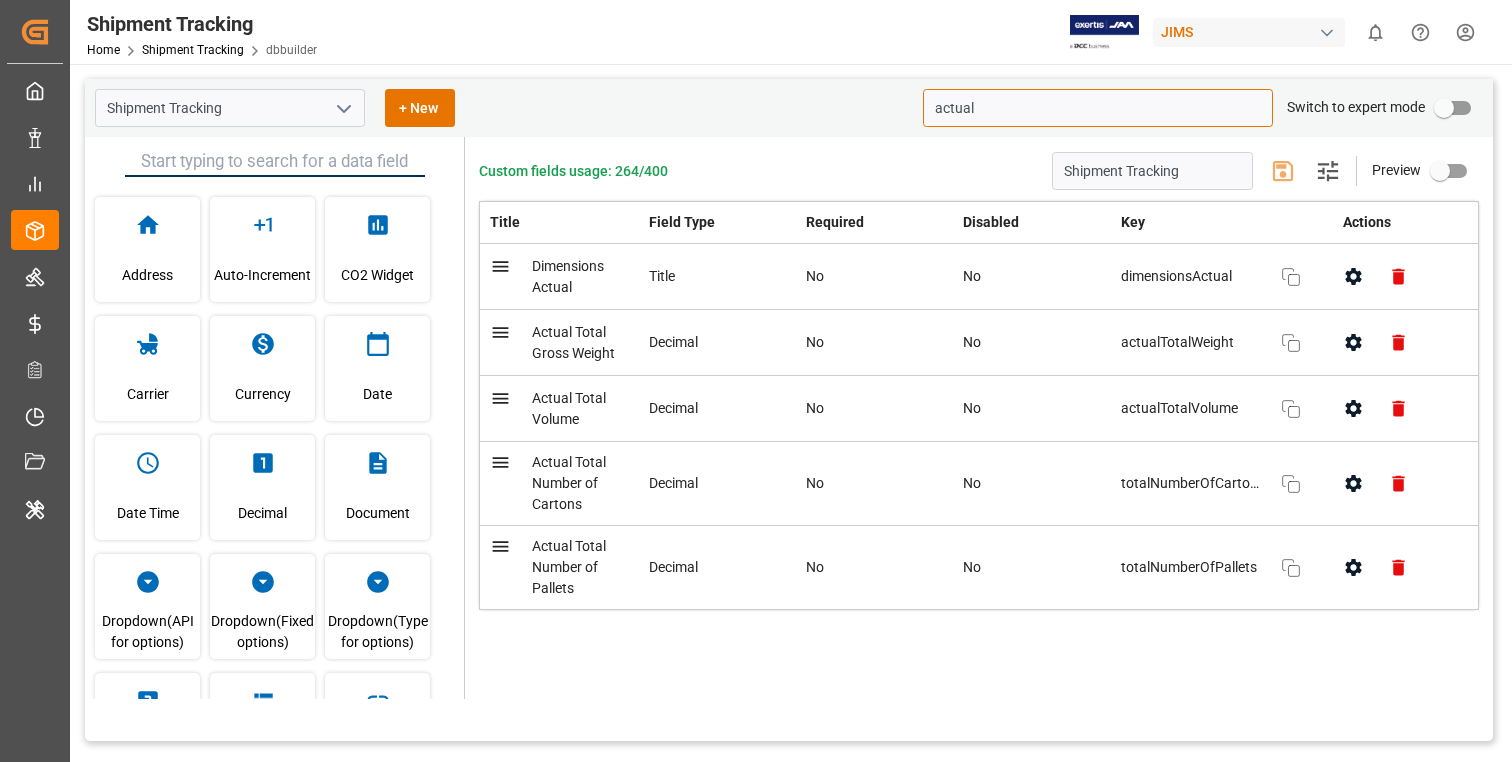 click on "actual" at bounding box center (1098, 108) 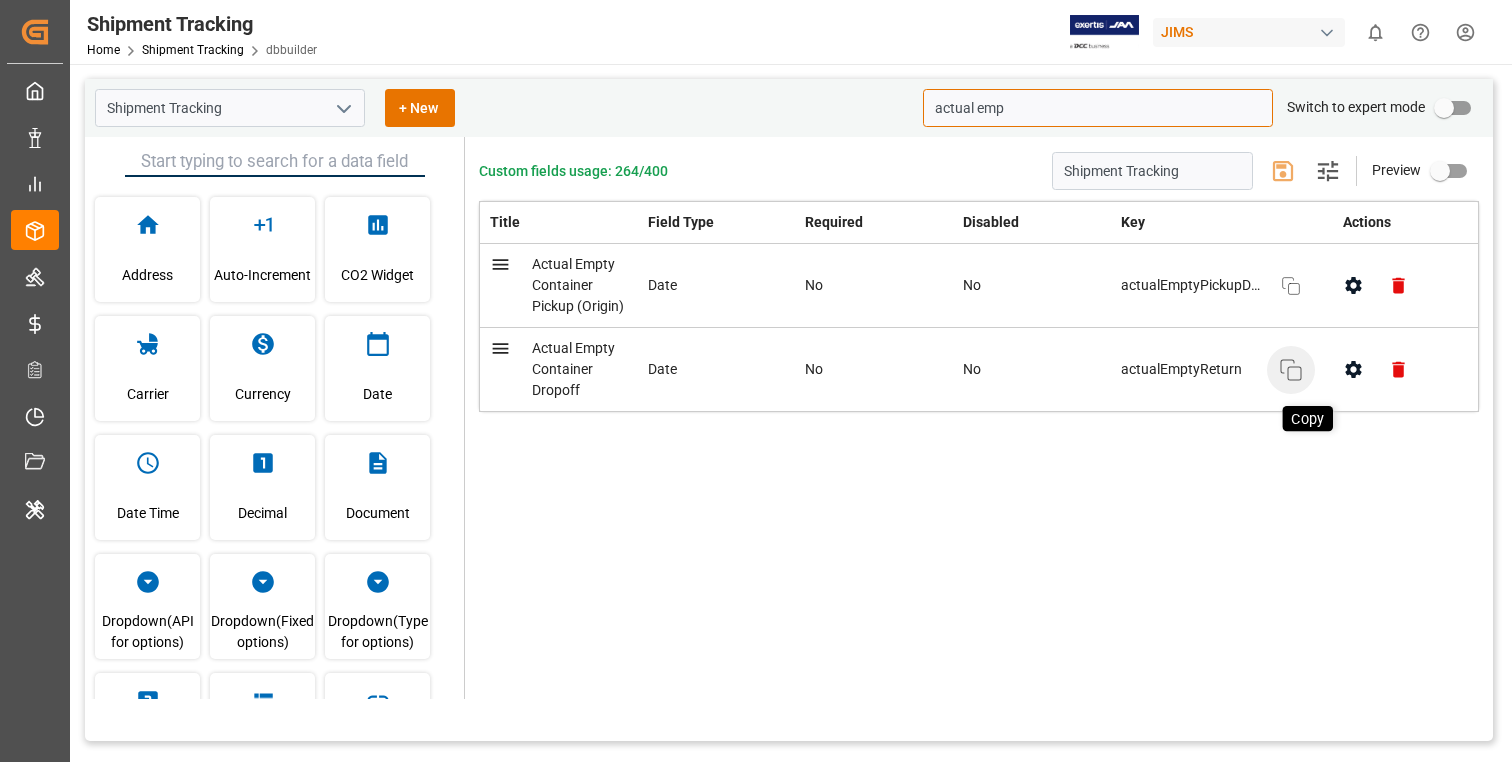 click at bounding box center (1291, 370) 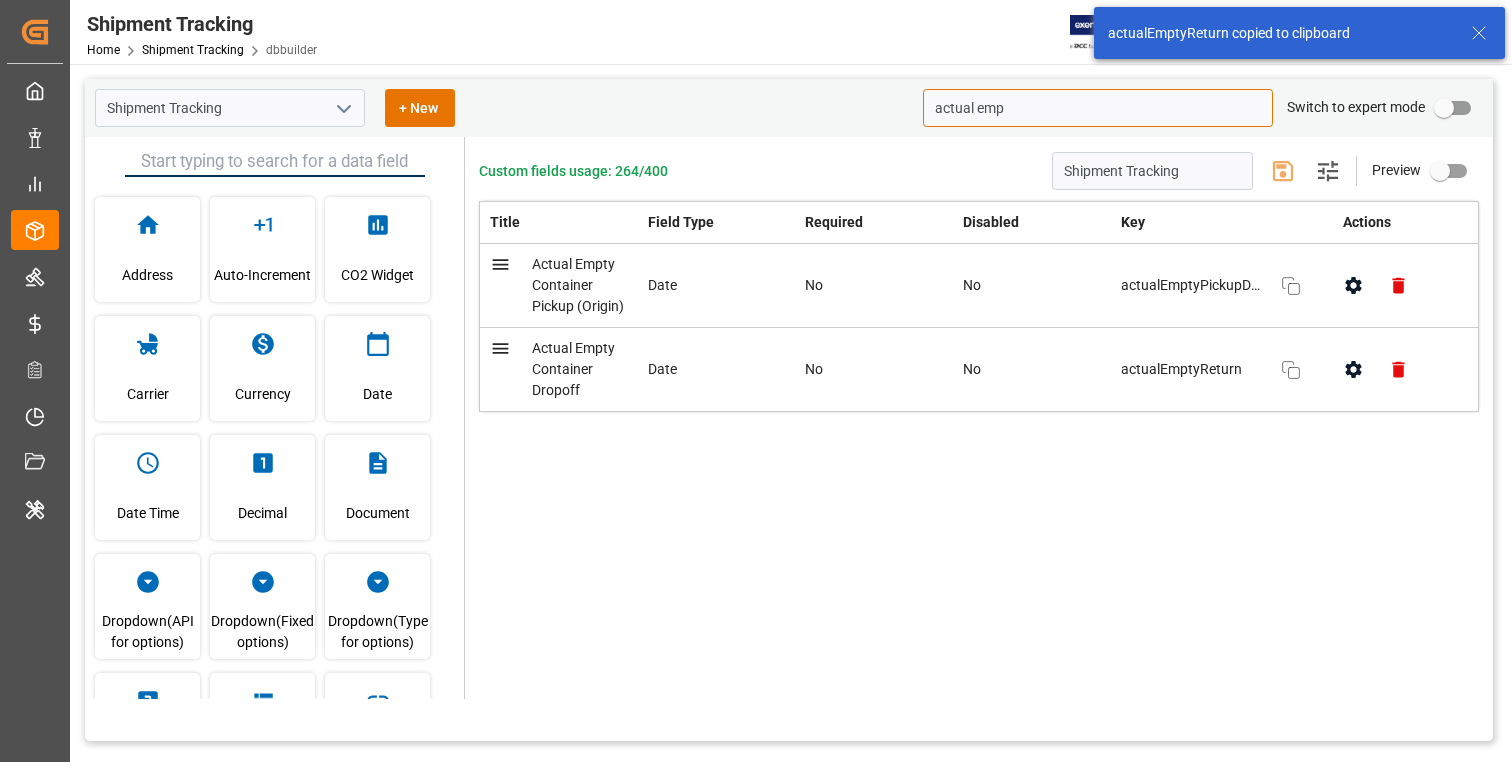 type on "actual emp" 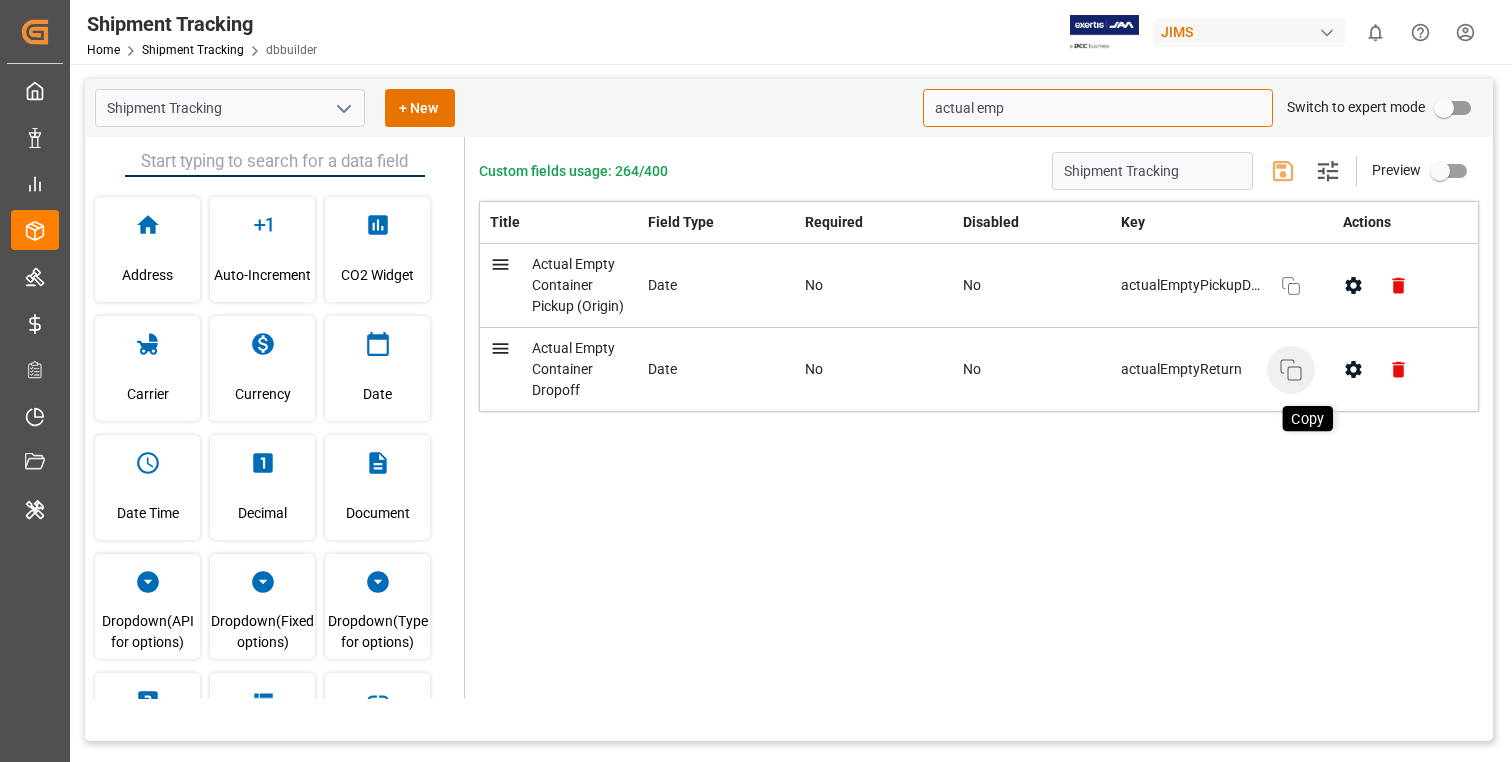 click at bounding box center (1291, 370) 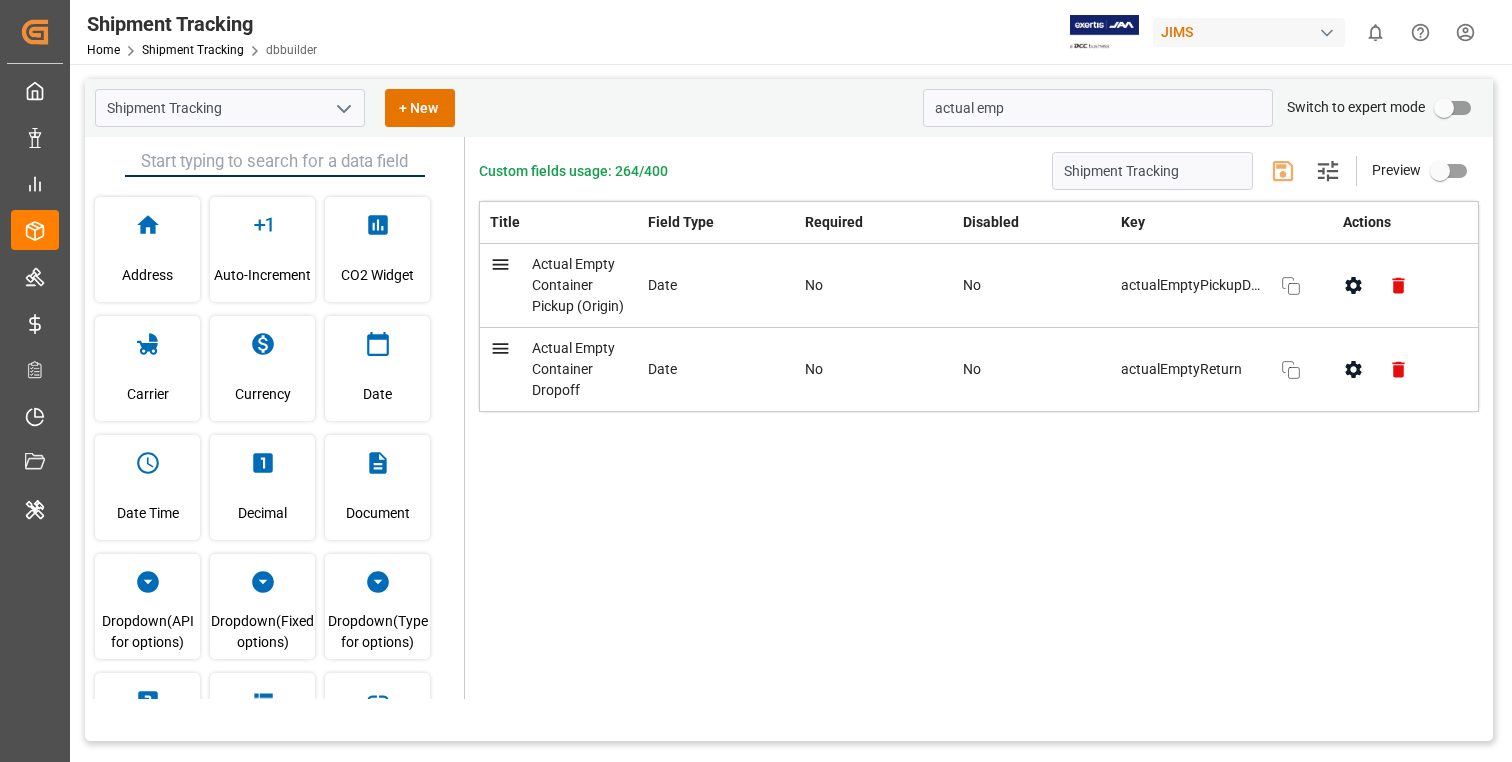 click on "Custom fields usage: 264/400 Shipment Tracking Settings Preview Title Field Type Required Disabled Key Actions Actual Empty Container Pickup	 (Origin) Date No No actualEmptyPickupDepot Copy Actual Empty Container Dropoff Date No No actualEmptyReturn Copy" at bounding box center (979, 418) 